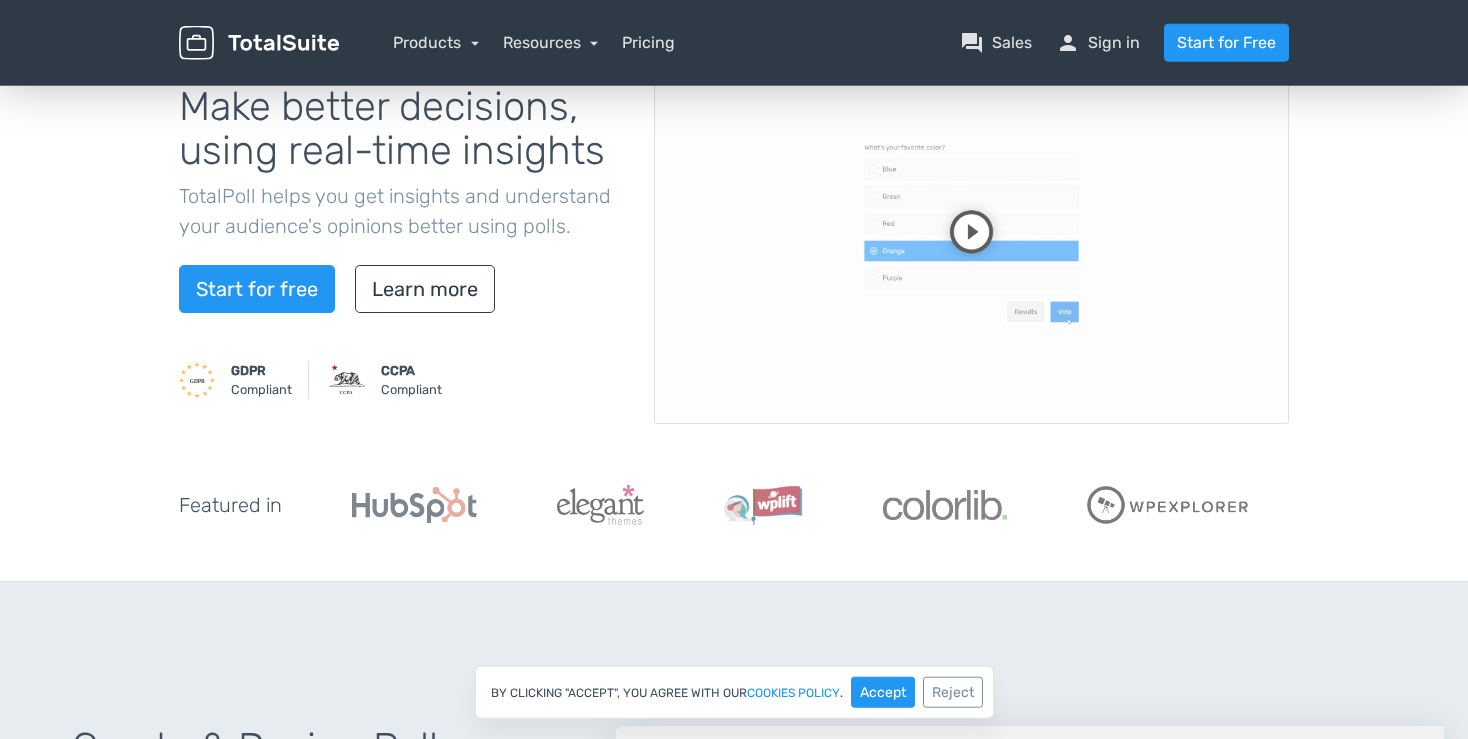 scroll, scrollTop: 211, scrollLeft: 0, axis: vertical 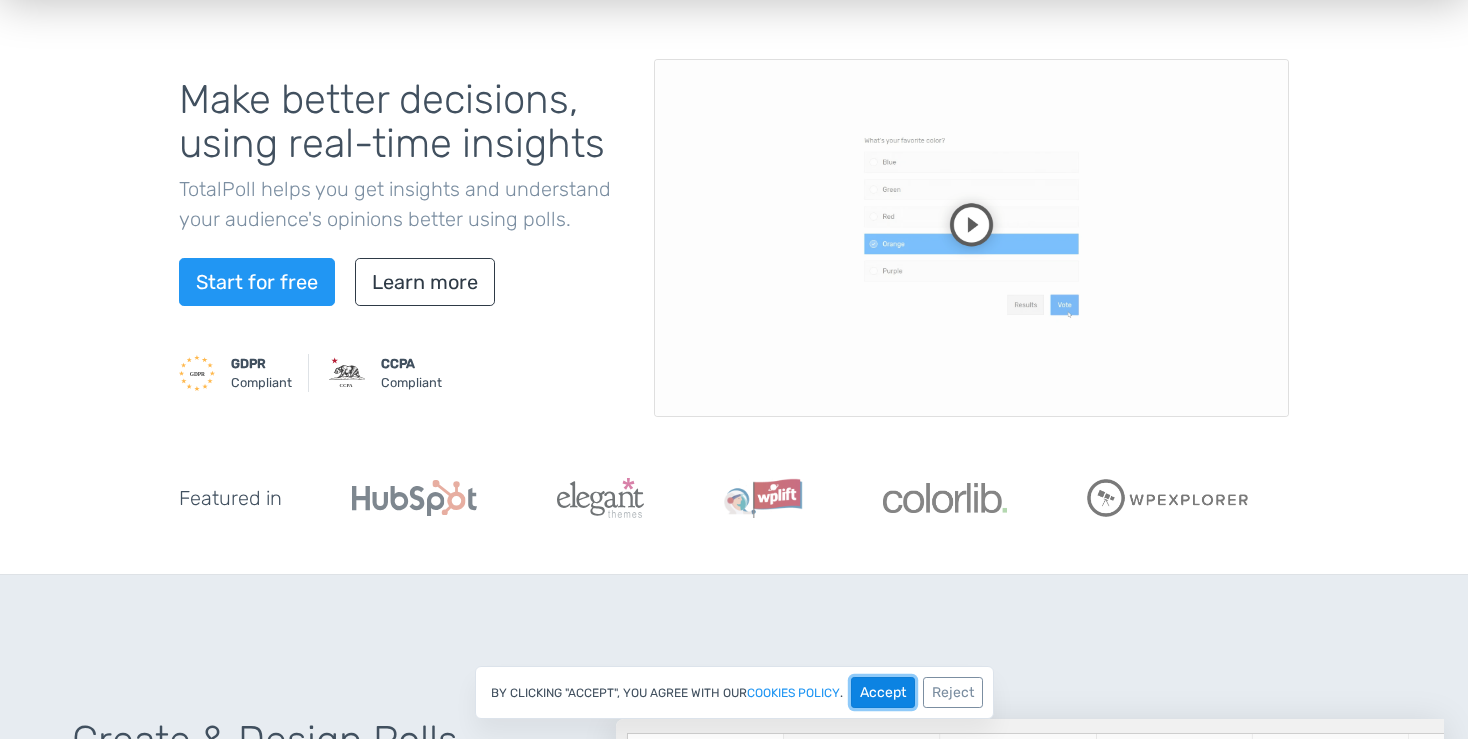 click on "Accept" at bounding box center (883, 692) 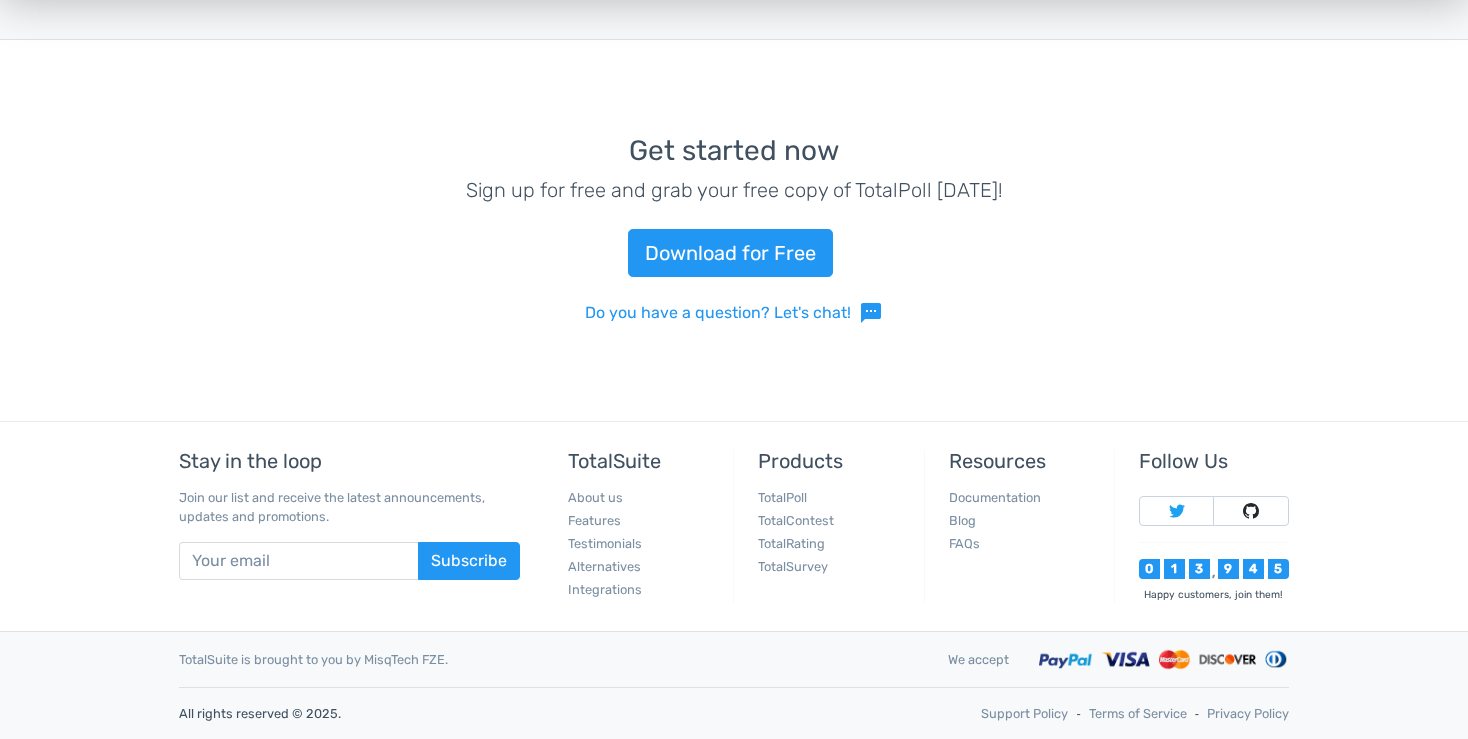 scroll, scrollTop: 3921, scrollLeft: 0, axis: vertical 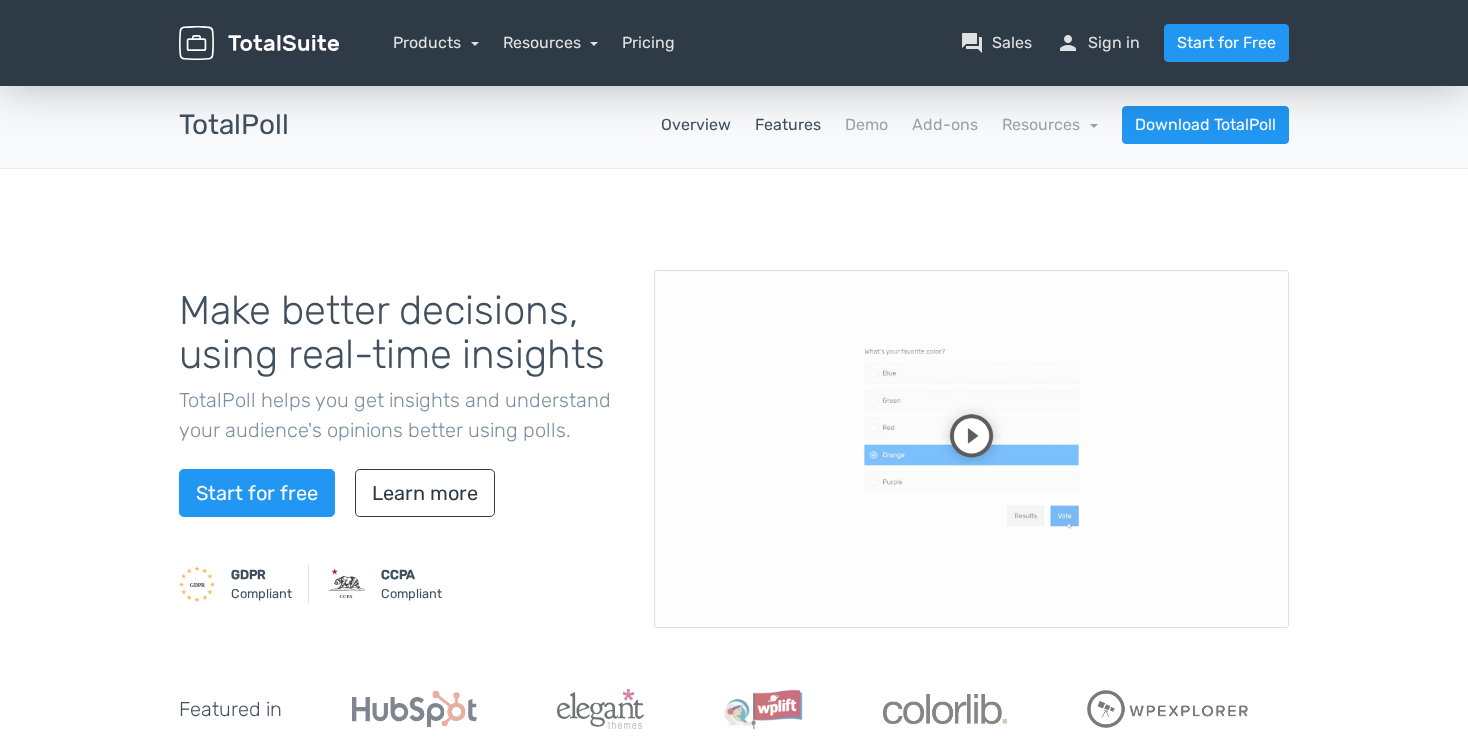 click on "Features" at bounding box center (788, 125) 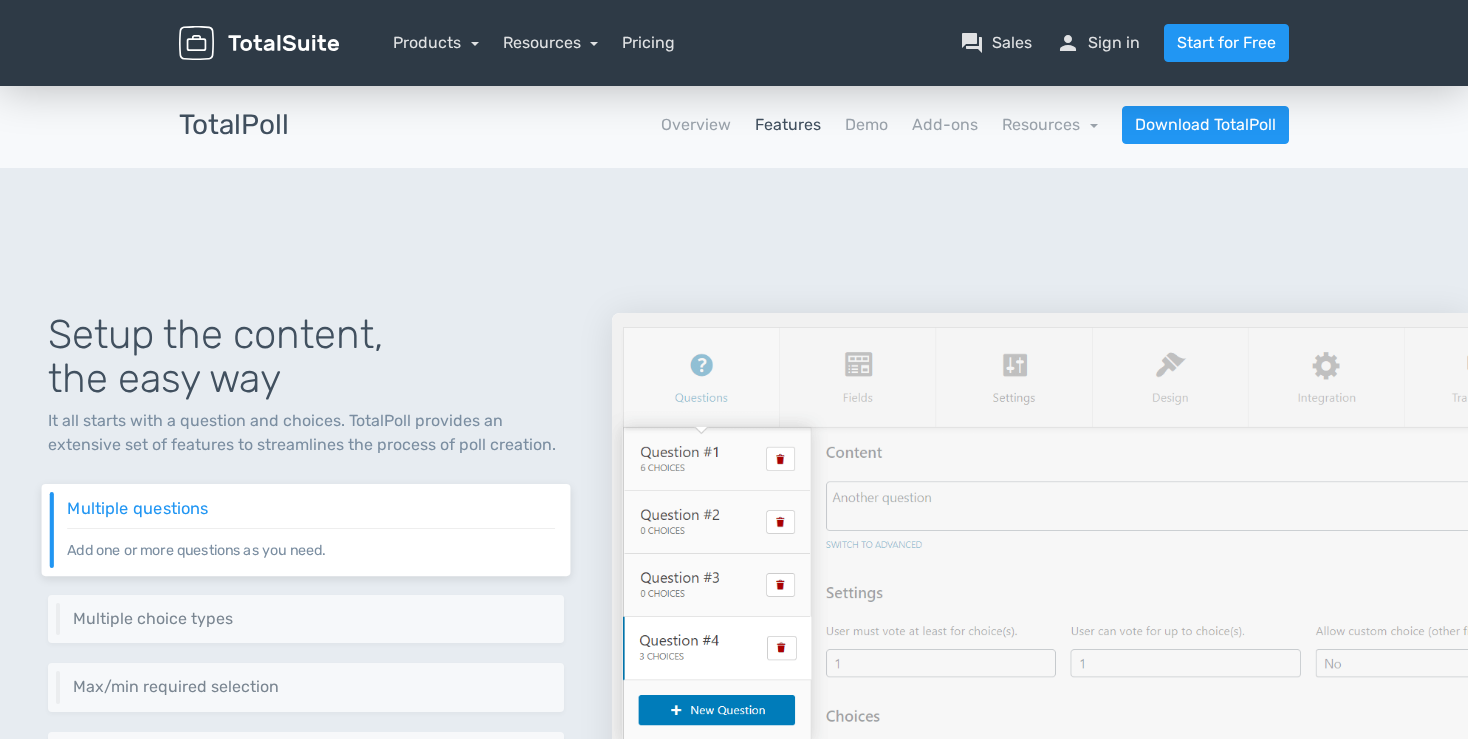 scroll, scrollTop: 0, scrollLeft: 0, axis: both 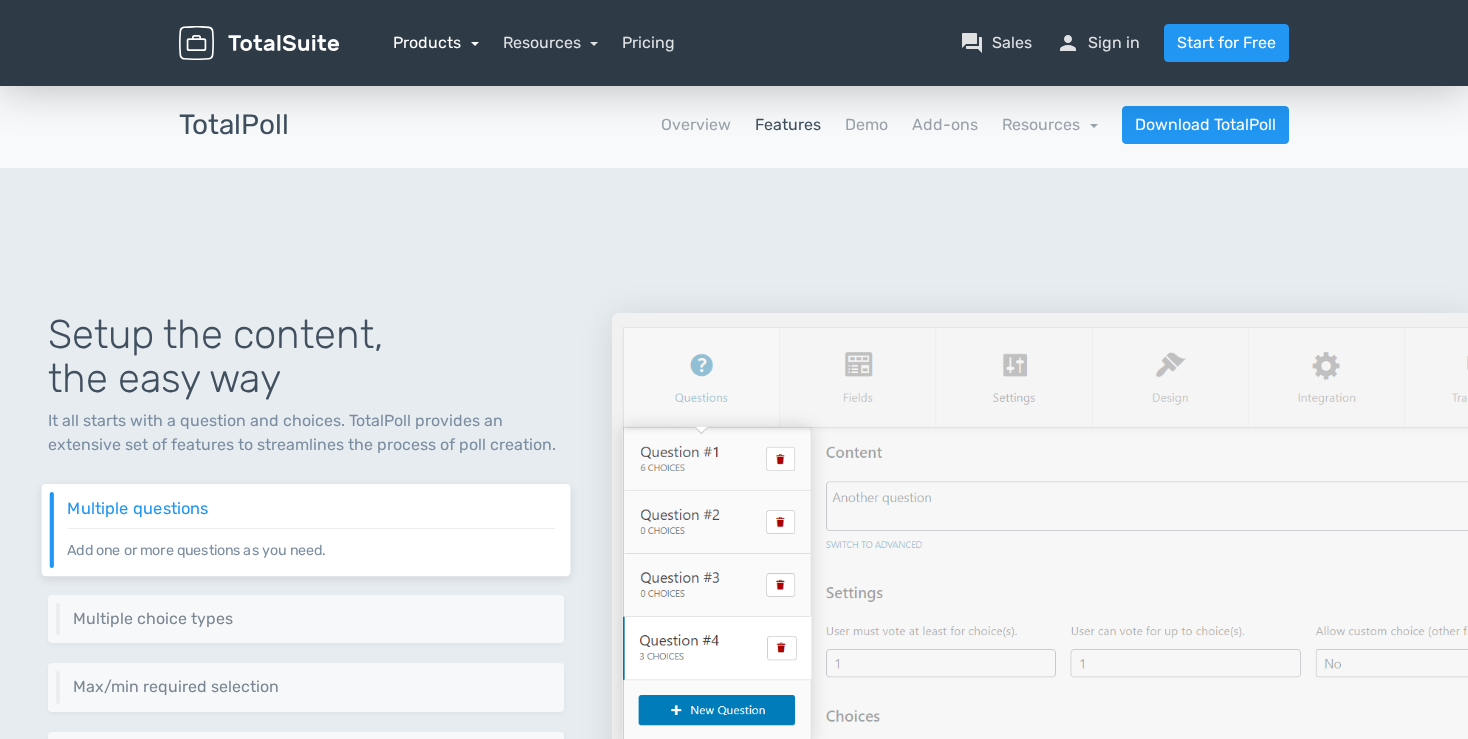 click on "Products" at bounding box center (436, 42) 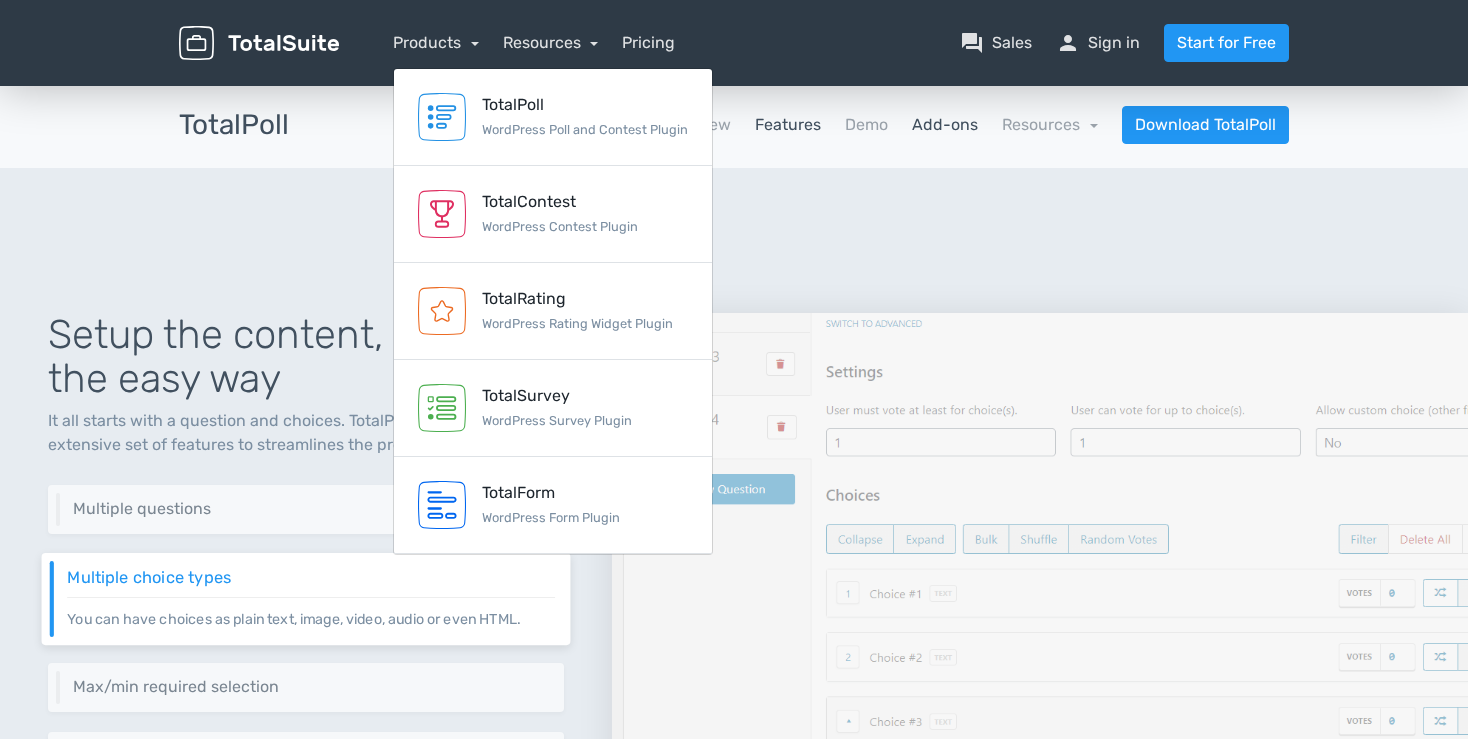 click on "Add-ons" at bounding box center [945, 125] 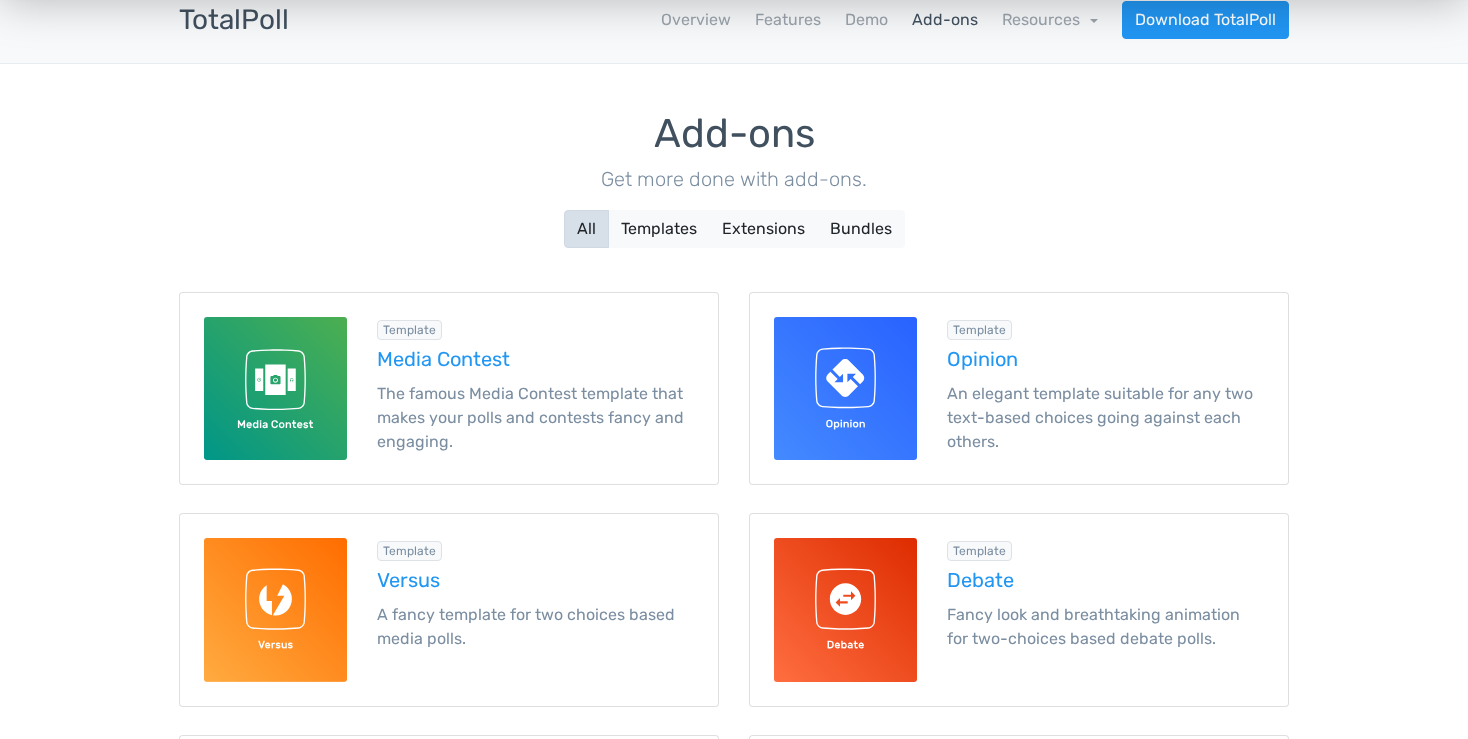 scroll, scrollTop: 0, scrollLeft: 0, axis: both 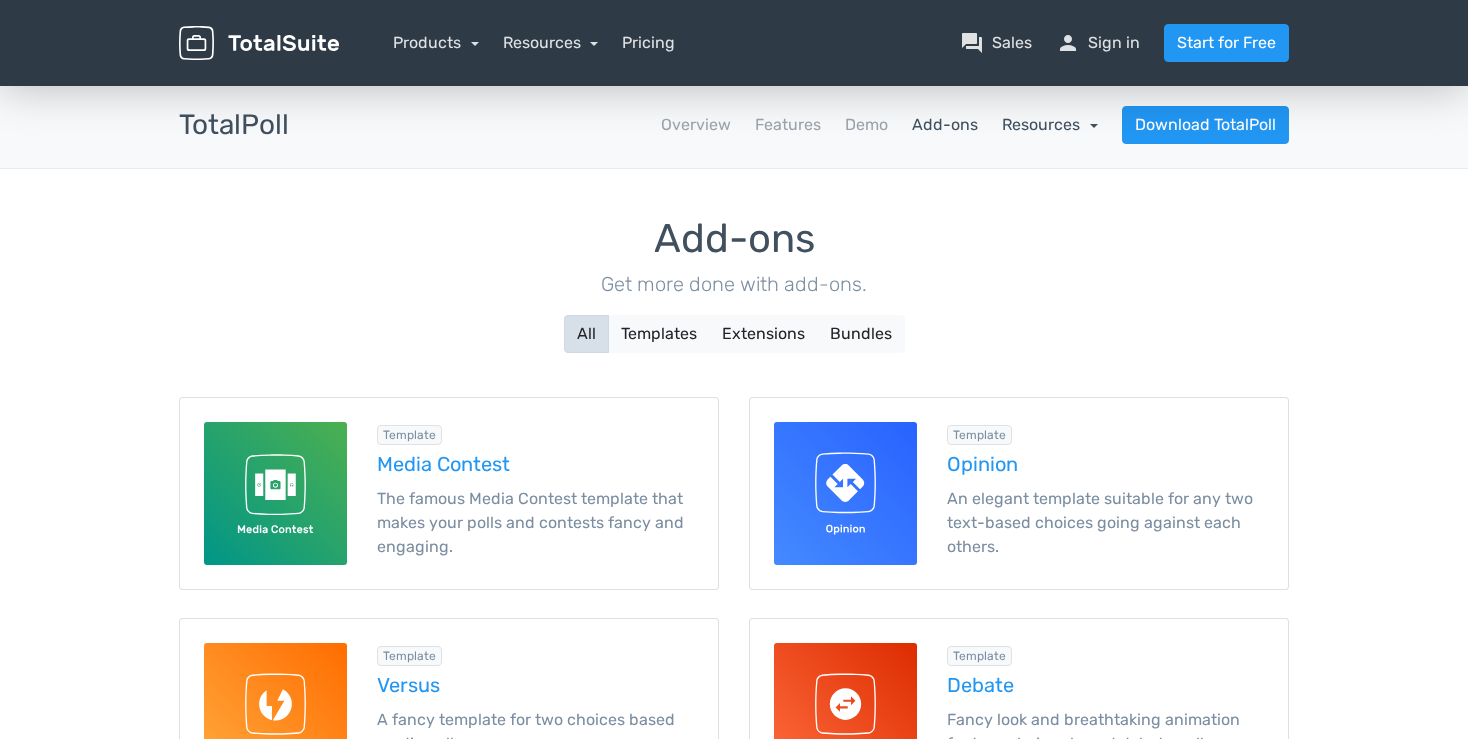 click on "Resources" at bounding box center [1050, 124] 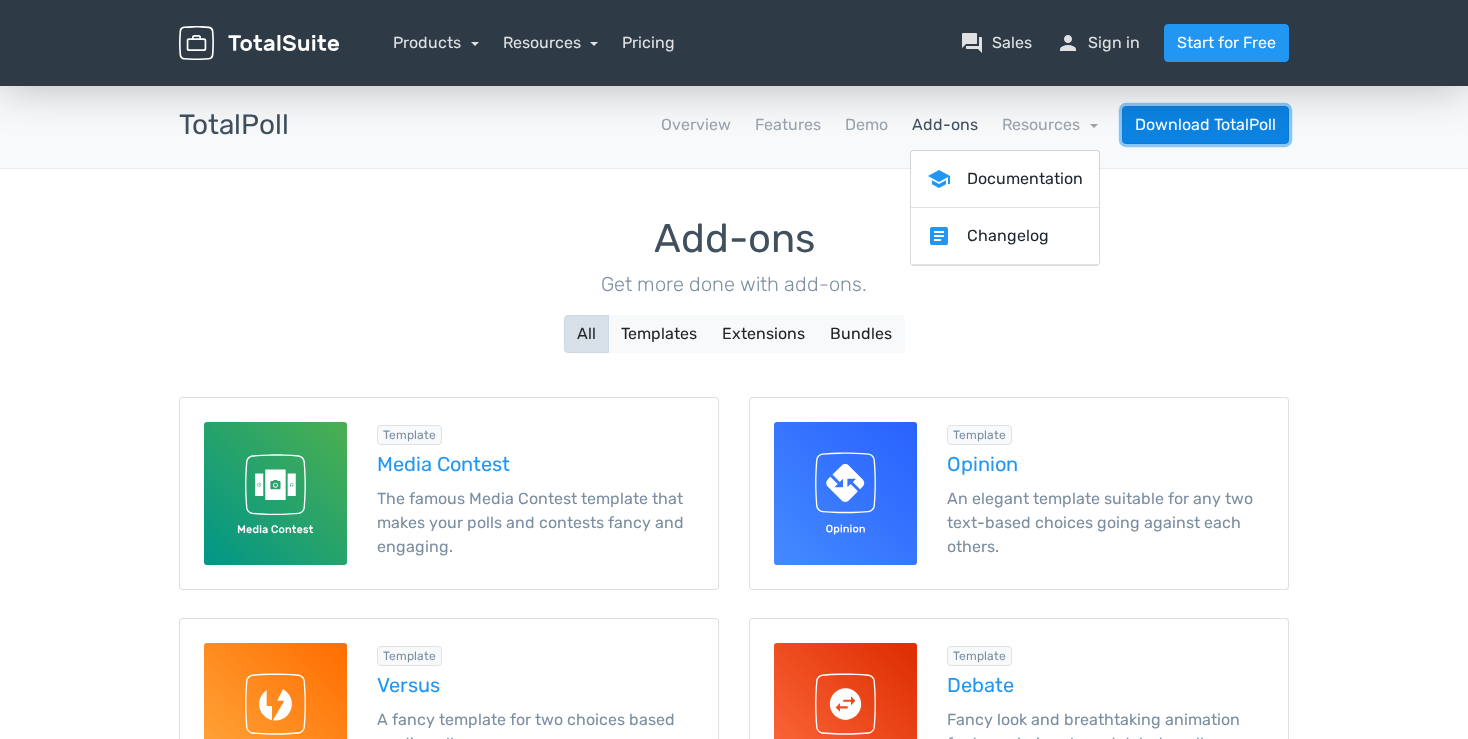 click on "Download TotalPoll" at bounding box center (1205, 125) 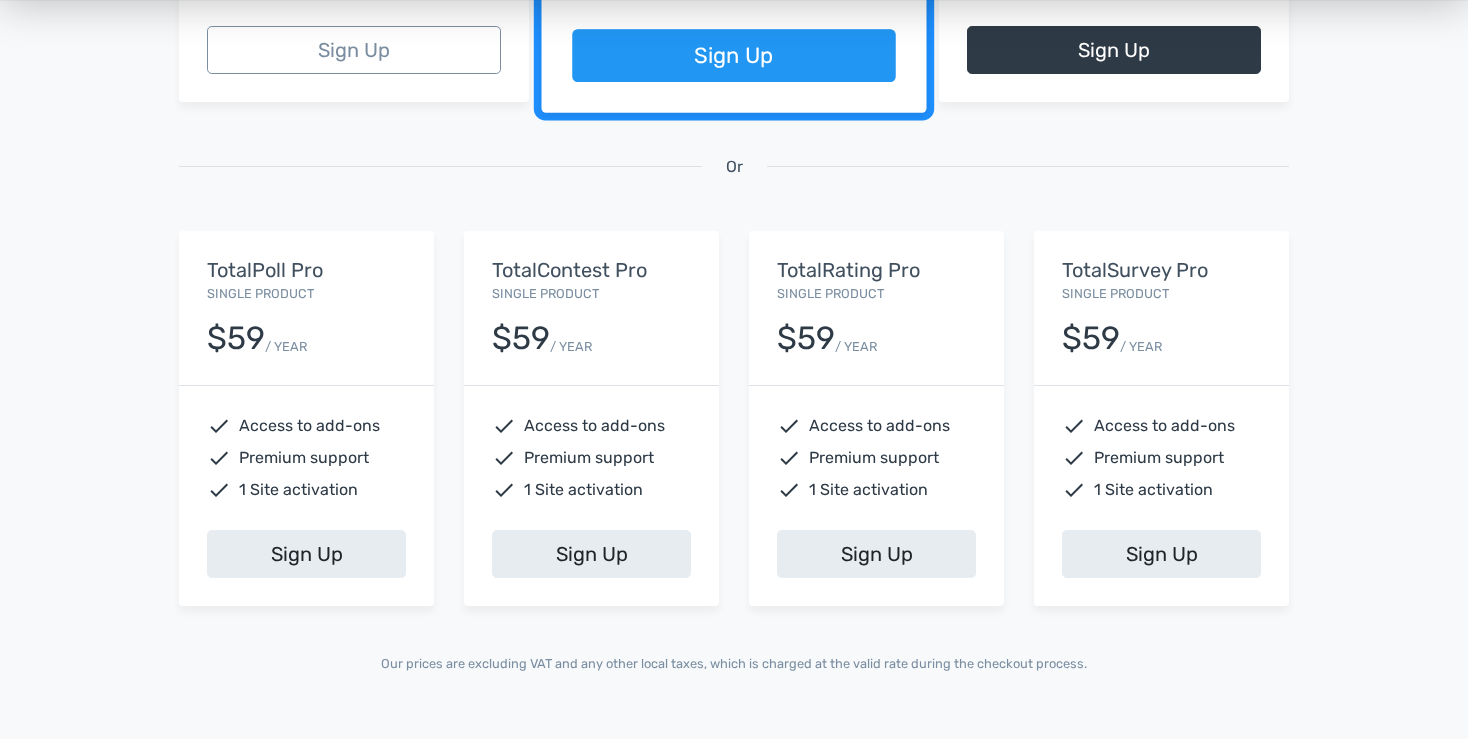 scroll, scrollTop: 739, scrollLeft: 0, axis: vertical 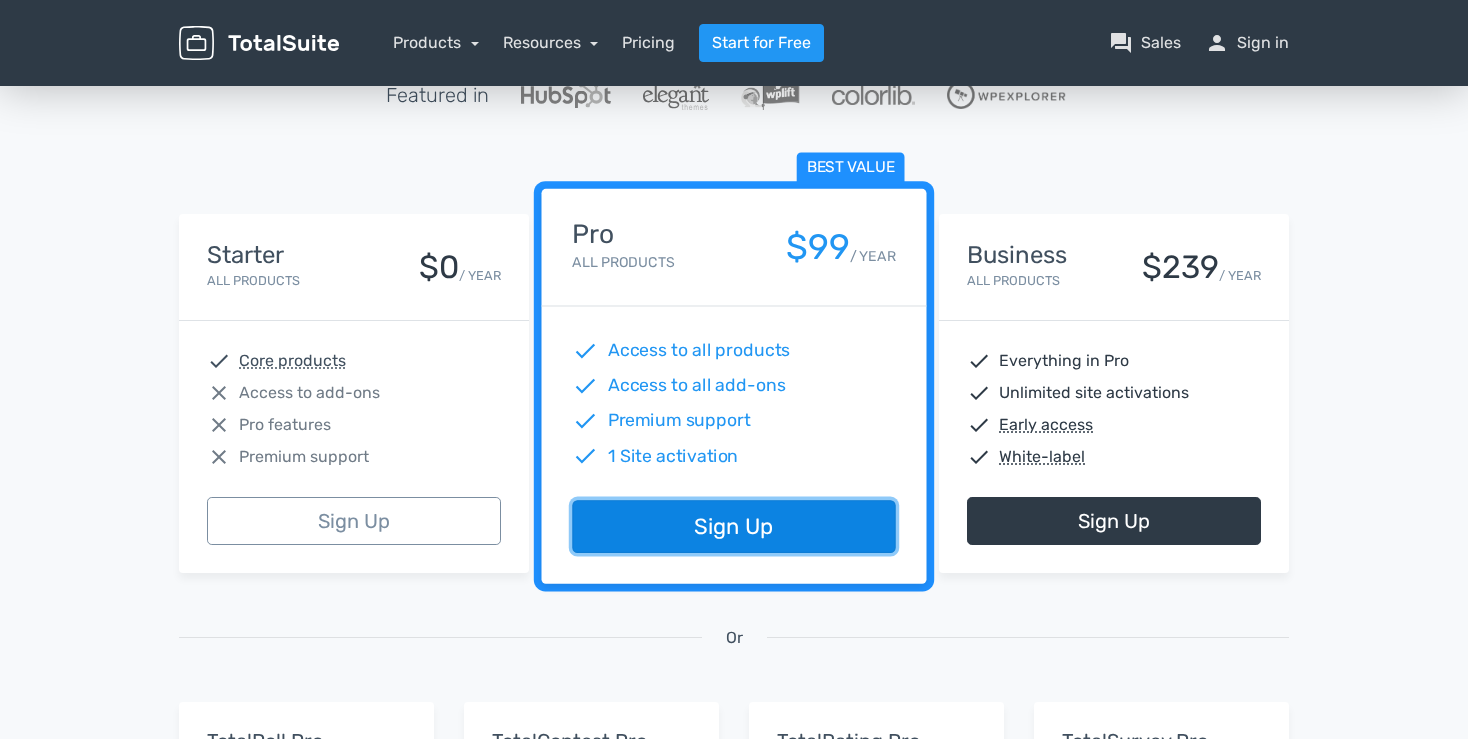 click on "Sign Up" at bounding box center [733, 527] 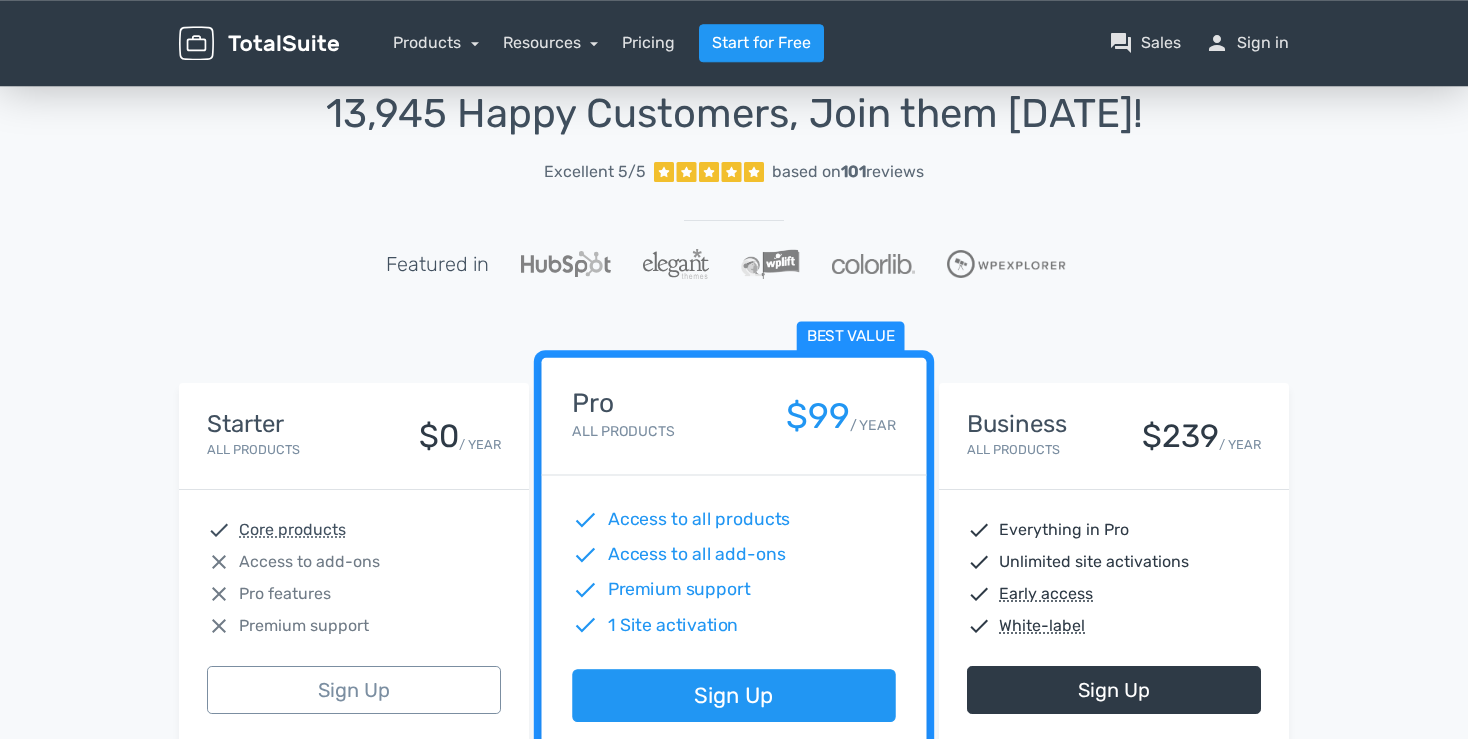scroll, scrollTop: 0, scrollLeft: 0, axis: both 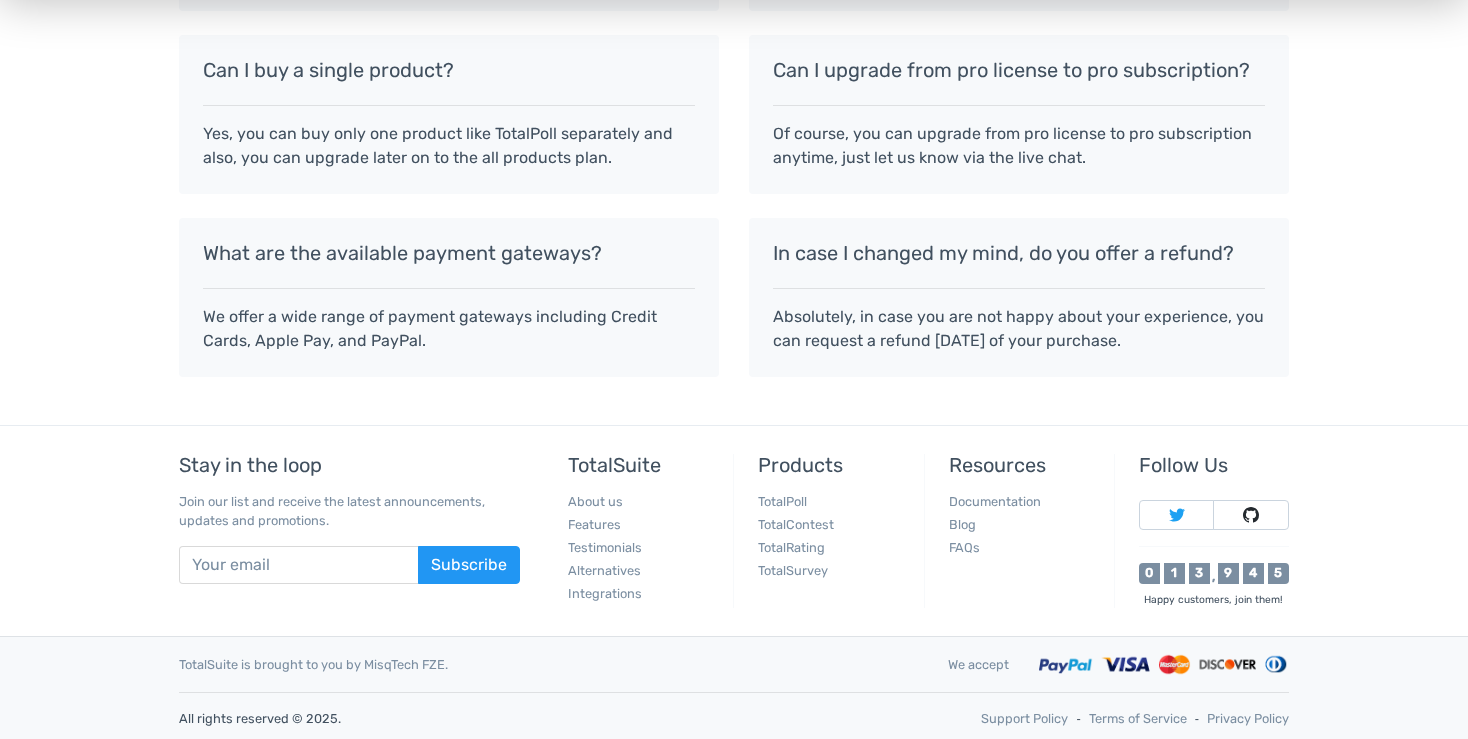 drag, startPoint x: 795, startPoint y: 263, endPoint x: 705, endPoint y: -14, distance: 291.25418 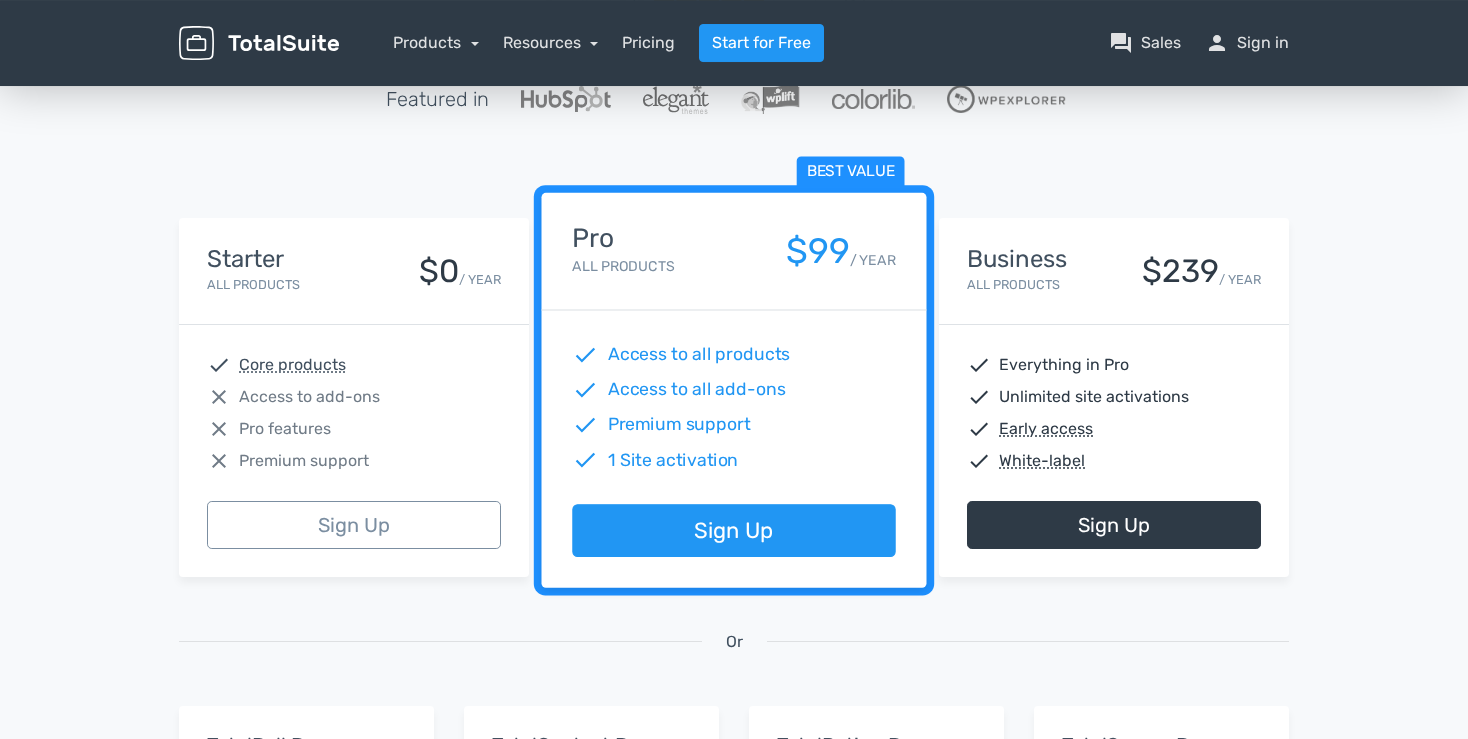 scroll, scrollTop: 211, scrollLeft: 0, axis: vertical 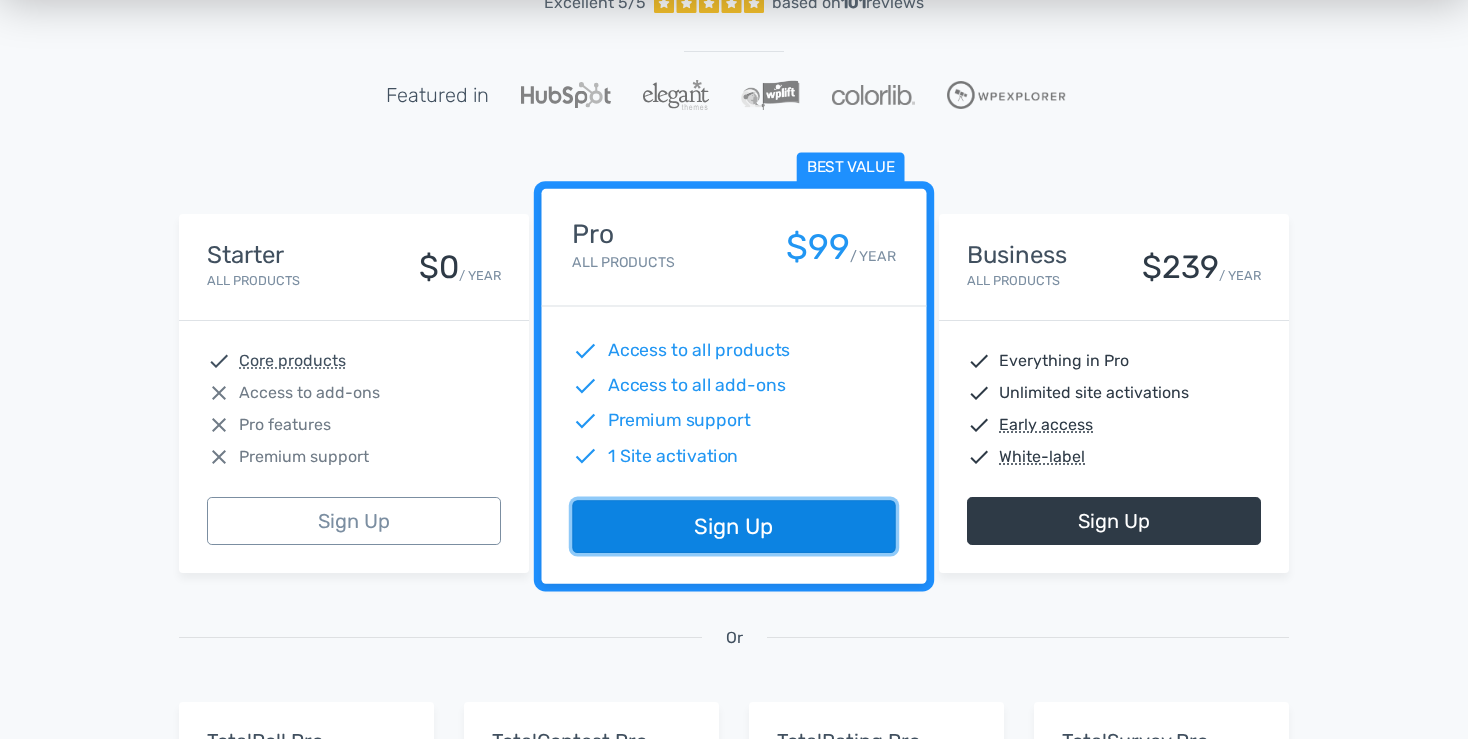 click on "Sign Up" at bounding box center [733, 527] 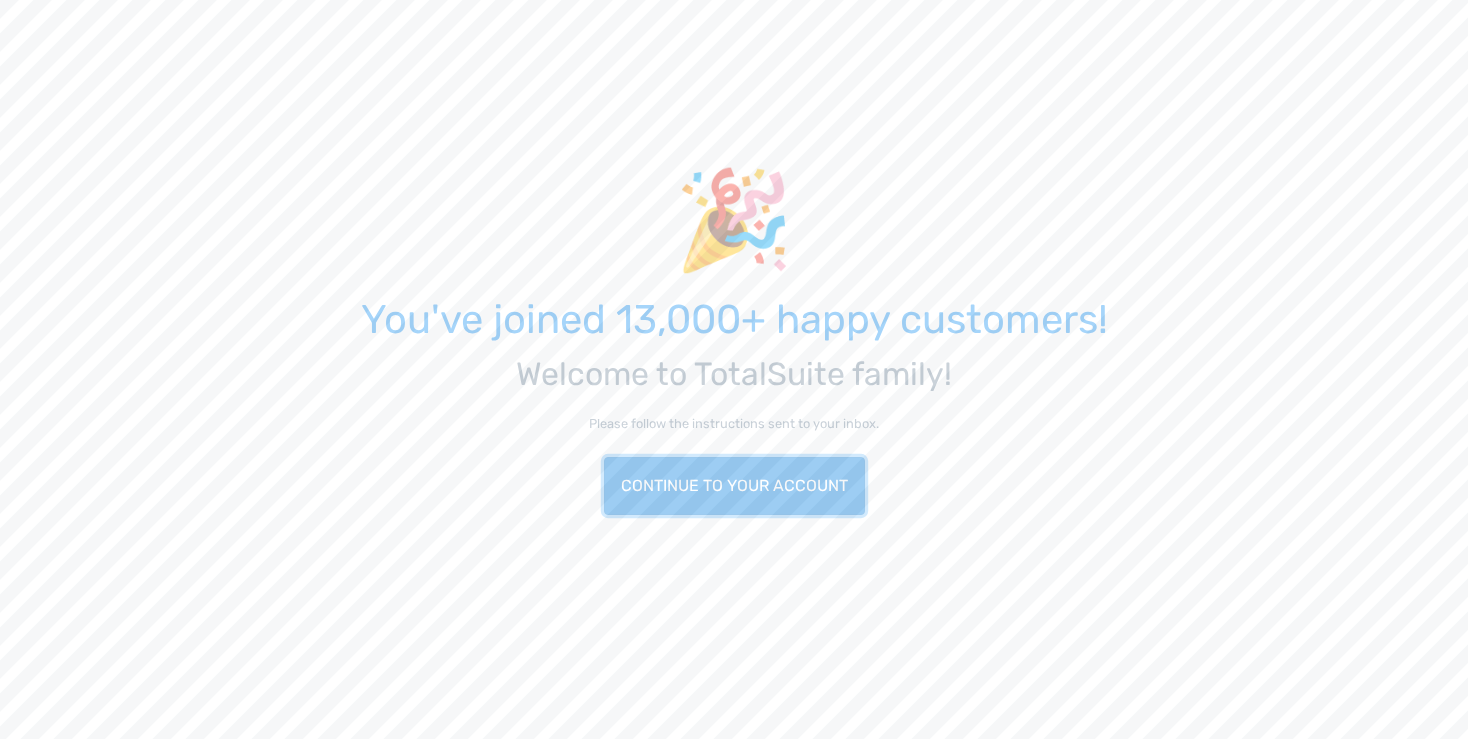 click on "Continue to your
account" at bounding box center (734, 486) 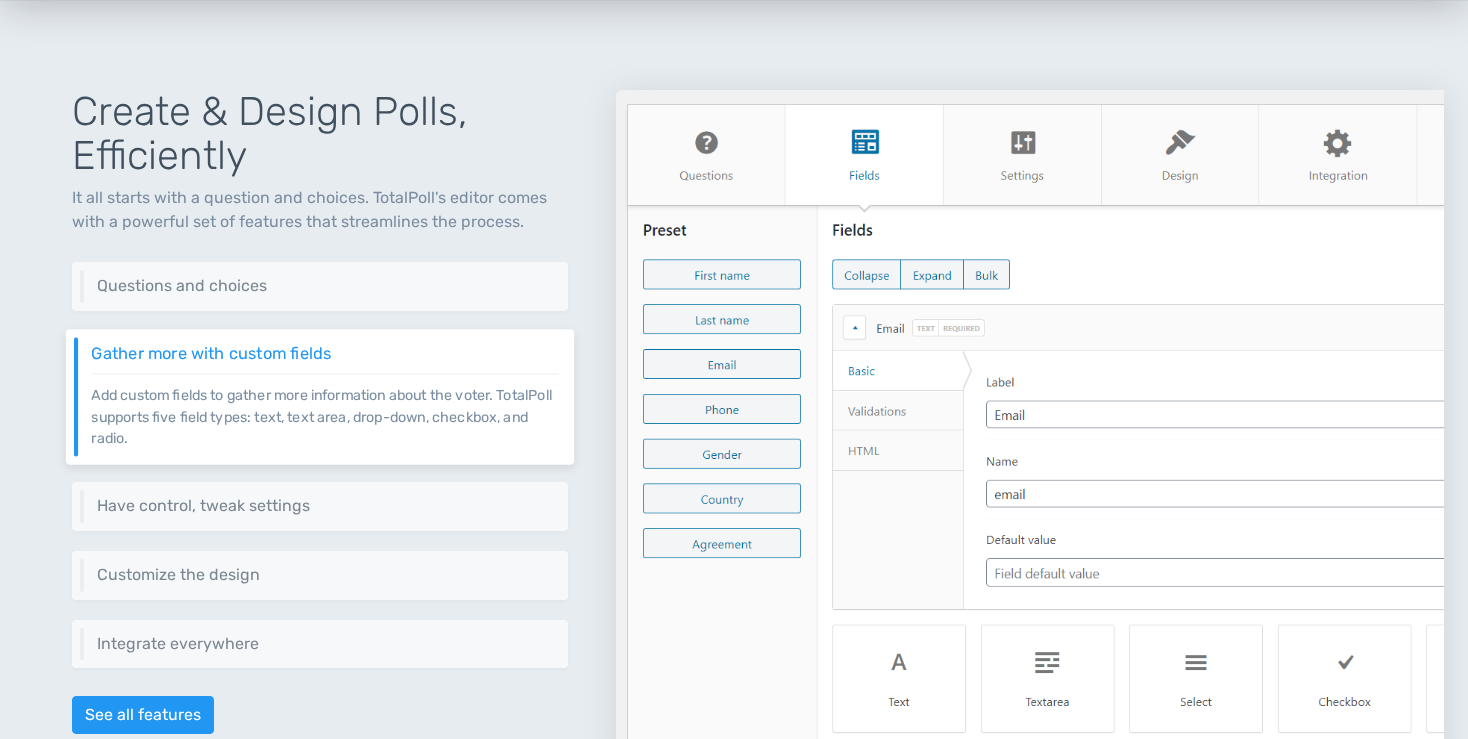 scroll, scrollTop: 844, scrollLeft: 0, axis: vertical 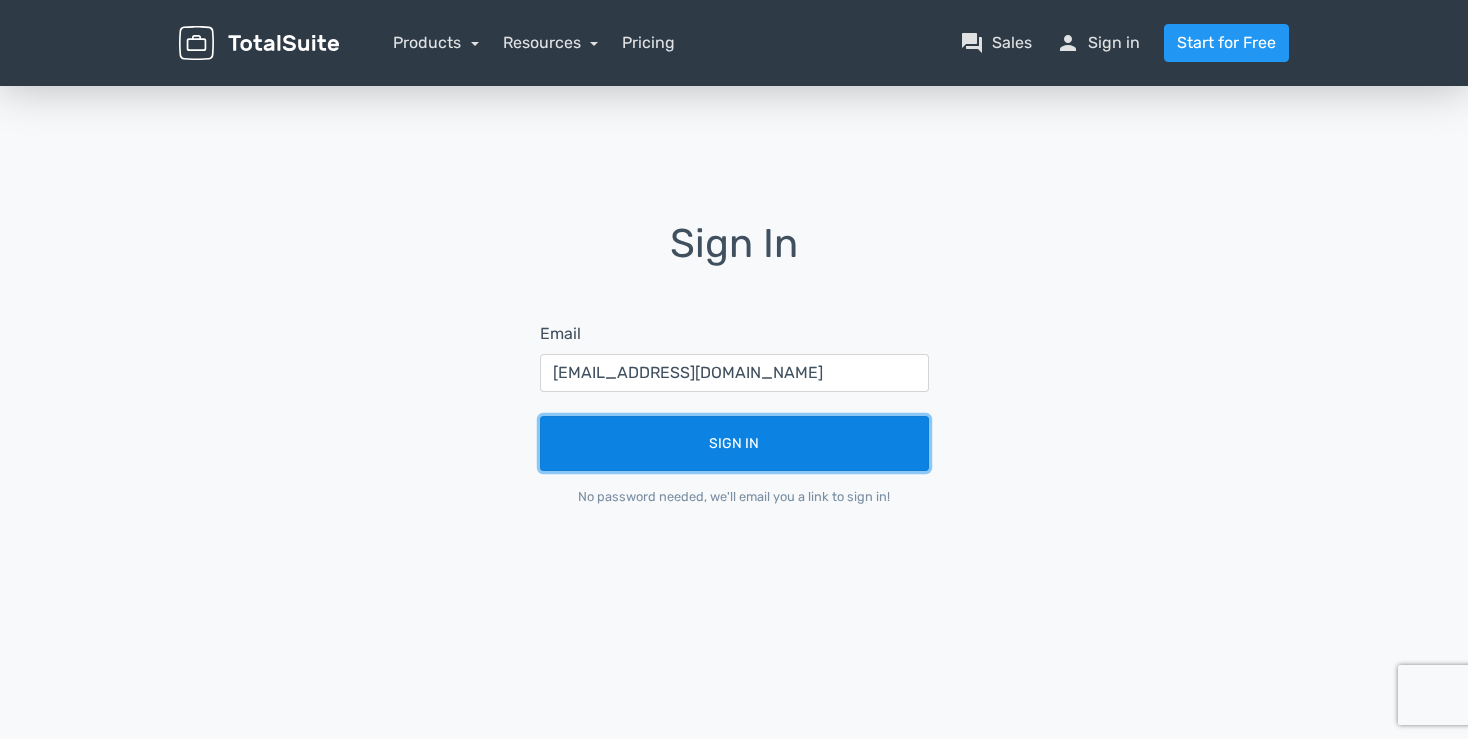 click on "Sign In" at bounding box center [734, 443] 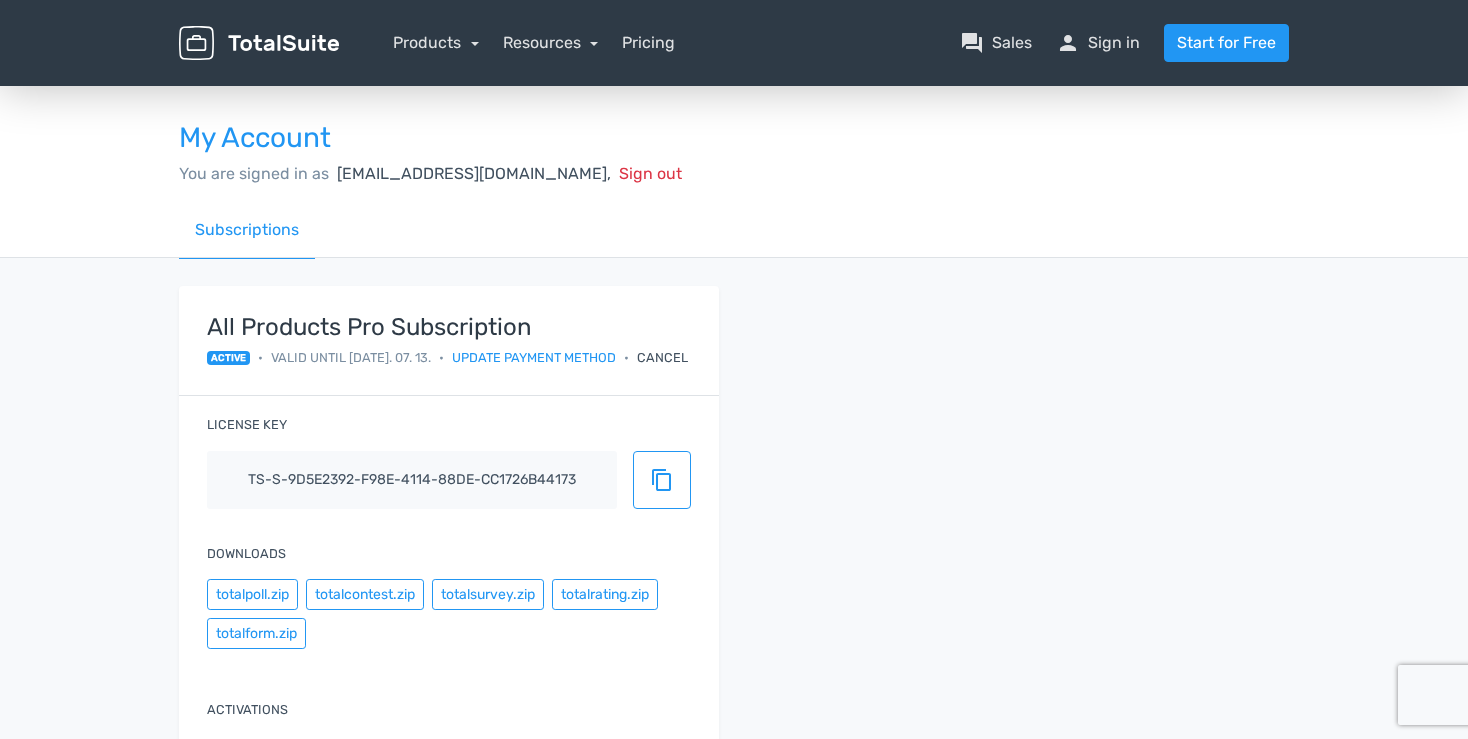 scroll, scrollTop: 0, scrollLeft: 0, axis: both 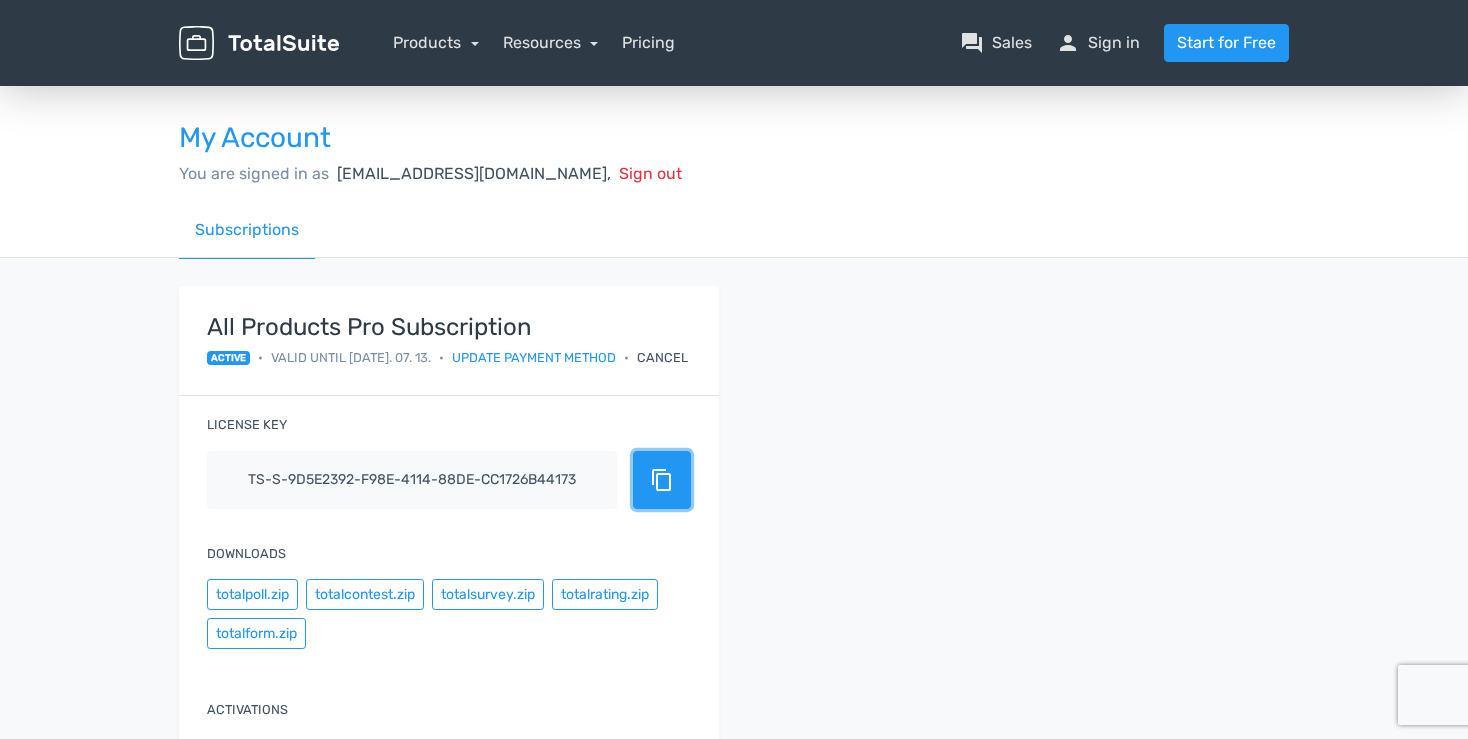 click on "content_copy" at bounding box center [662, 480] 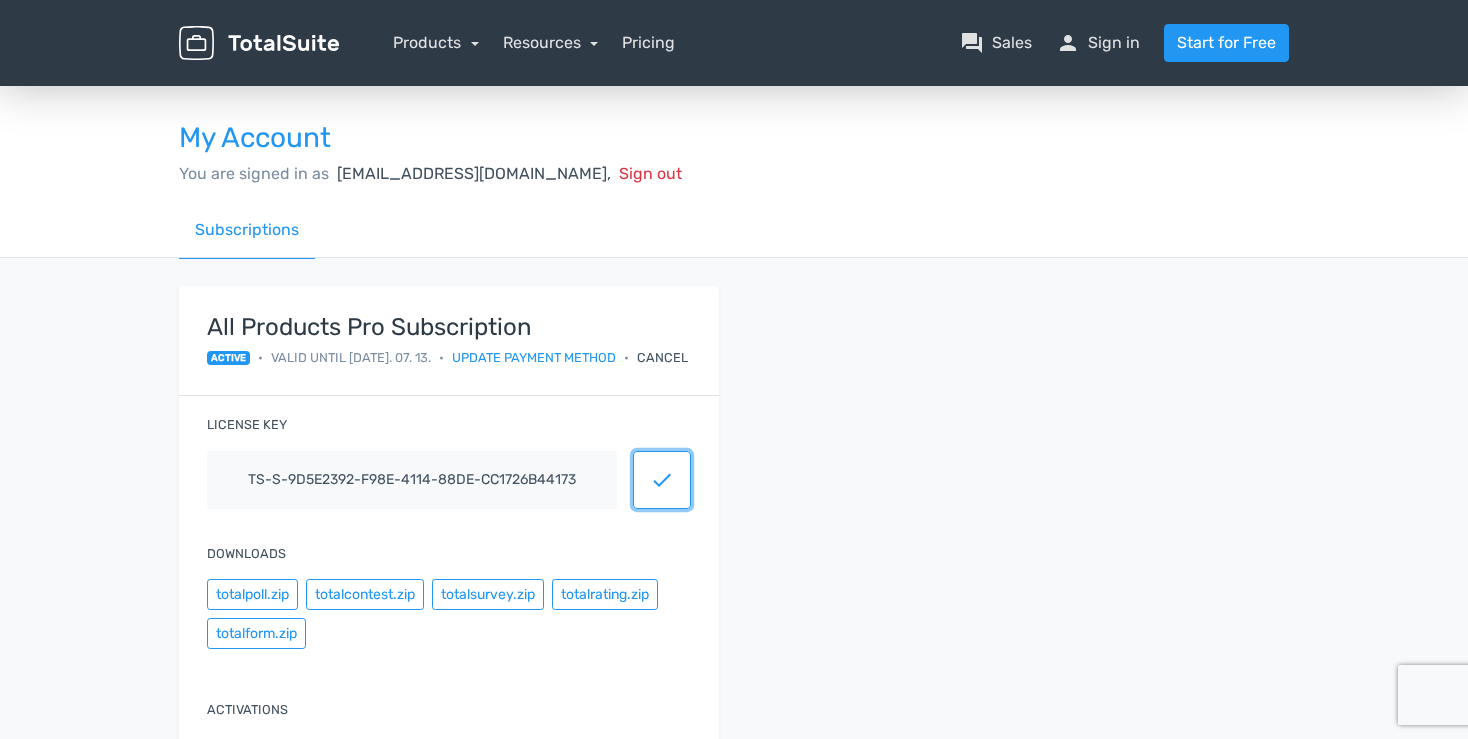 scroll, scrollTop: 105, scrollLeft: 0, axis: vertical 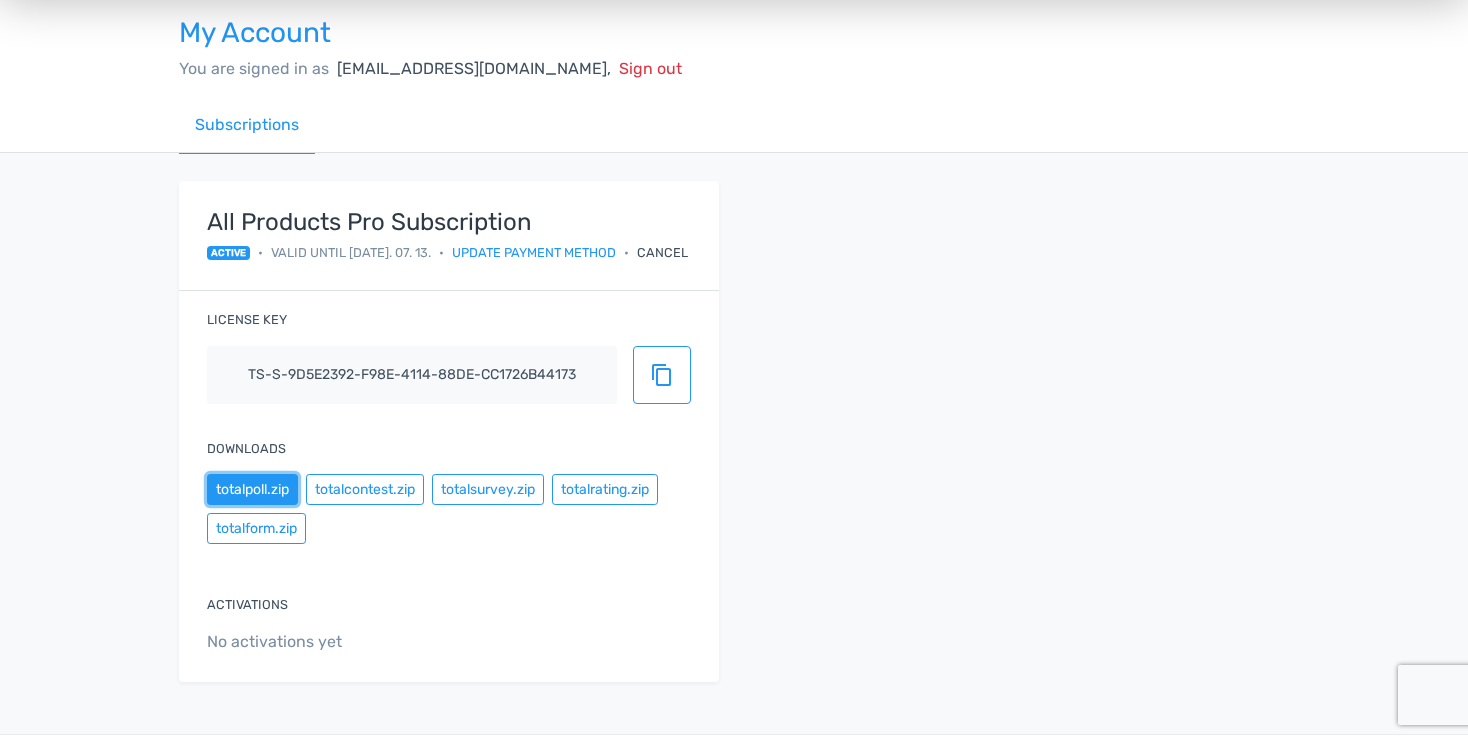 click on "totalpoll.zip" at bounding box center (252, 489) 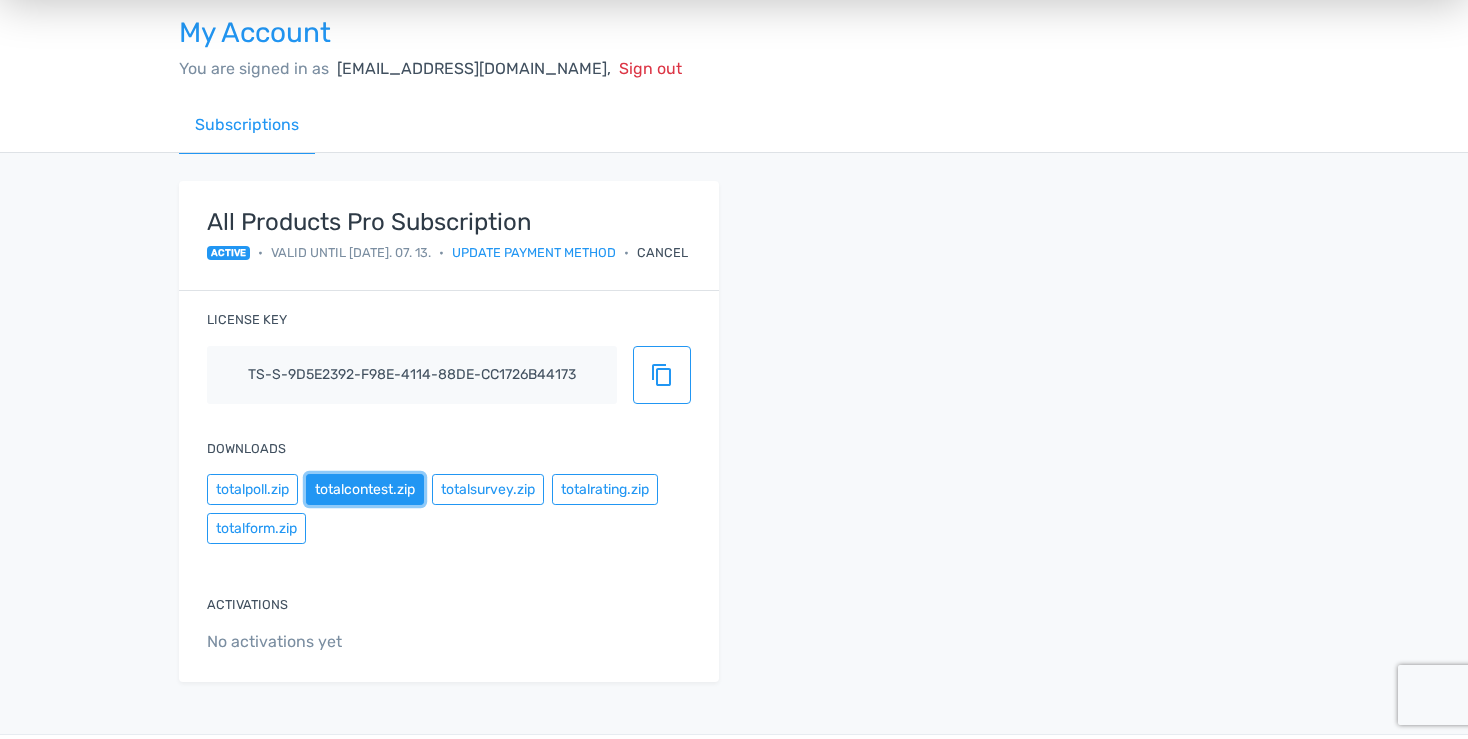 click on "totalcontest.zip" at bounding box center (365, 489) 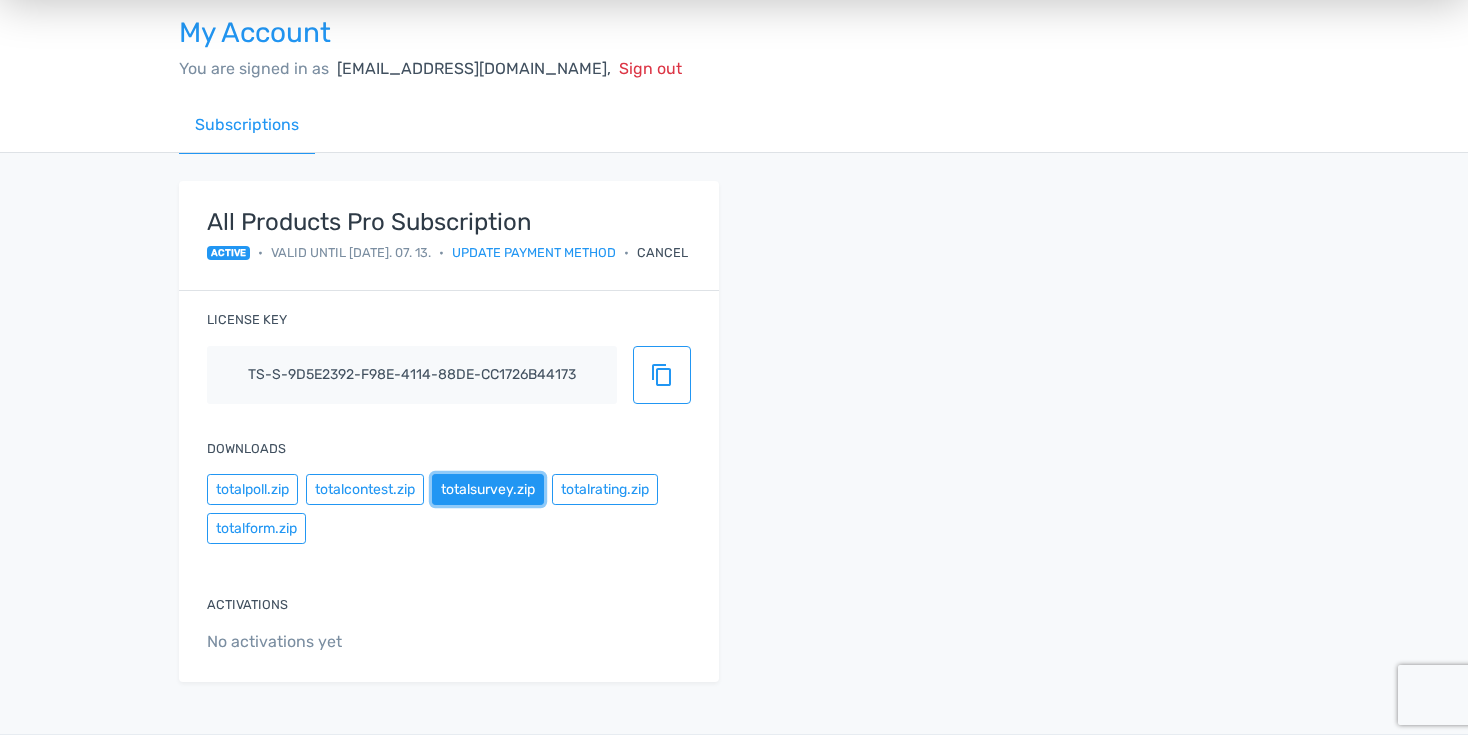click on "totalsurvey.zip" at bounding box center [488, 489] 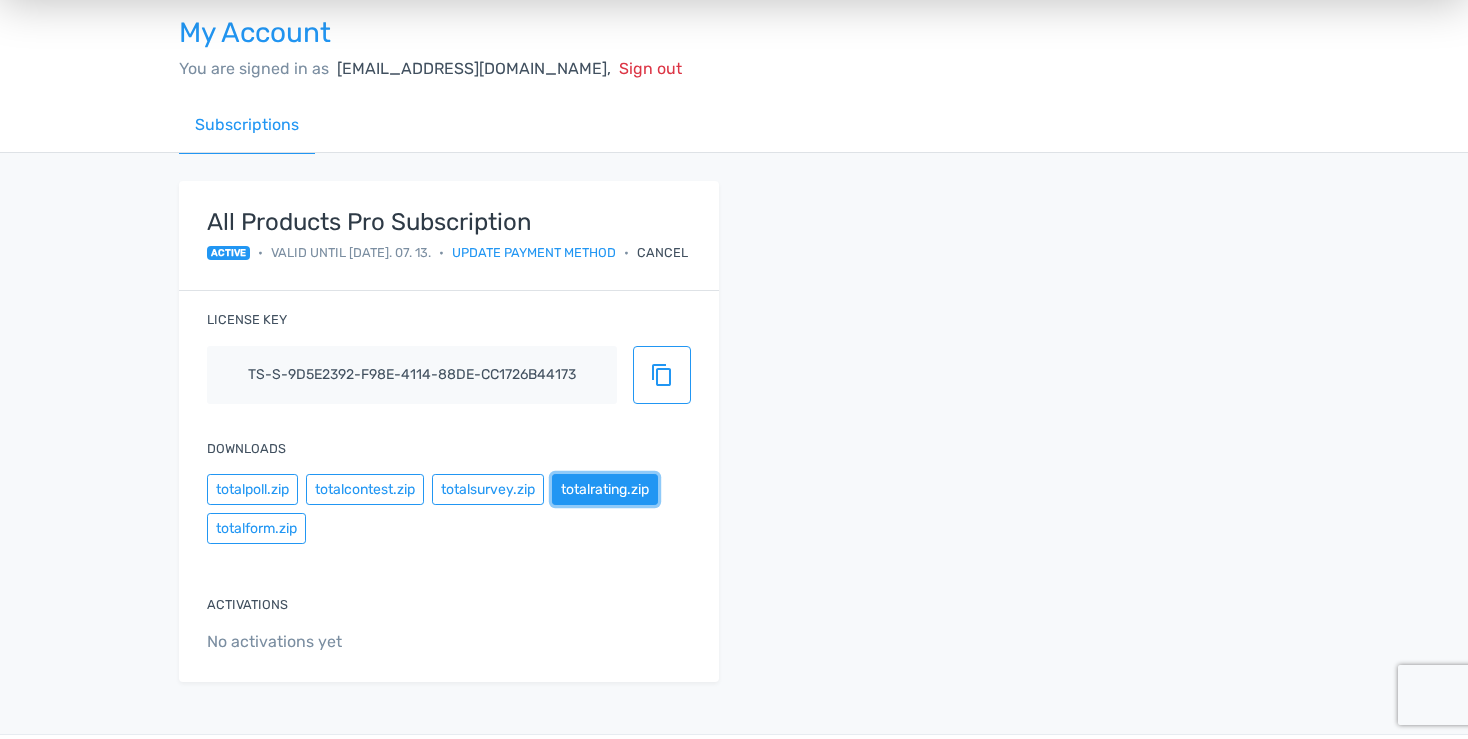 click on "totalrating.zip" at bounding box center [605, 489] 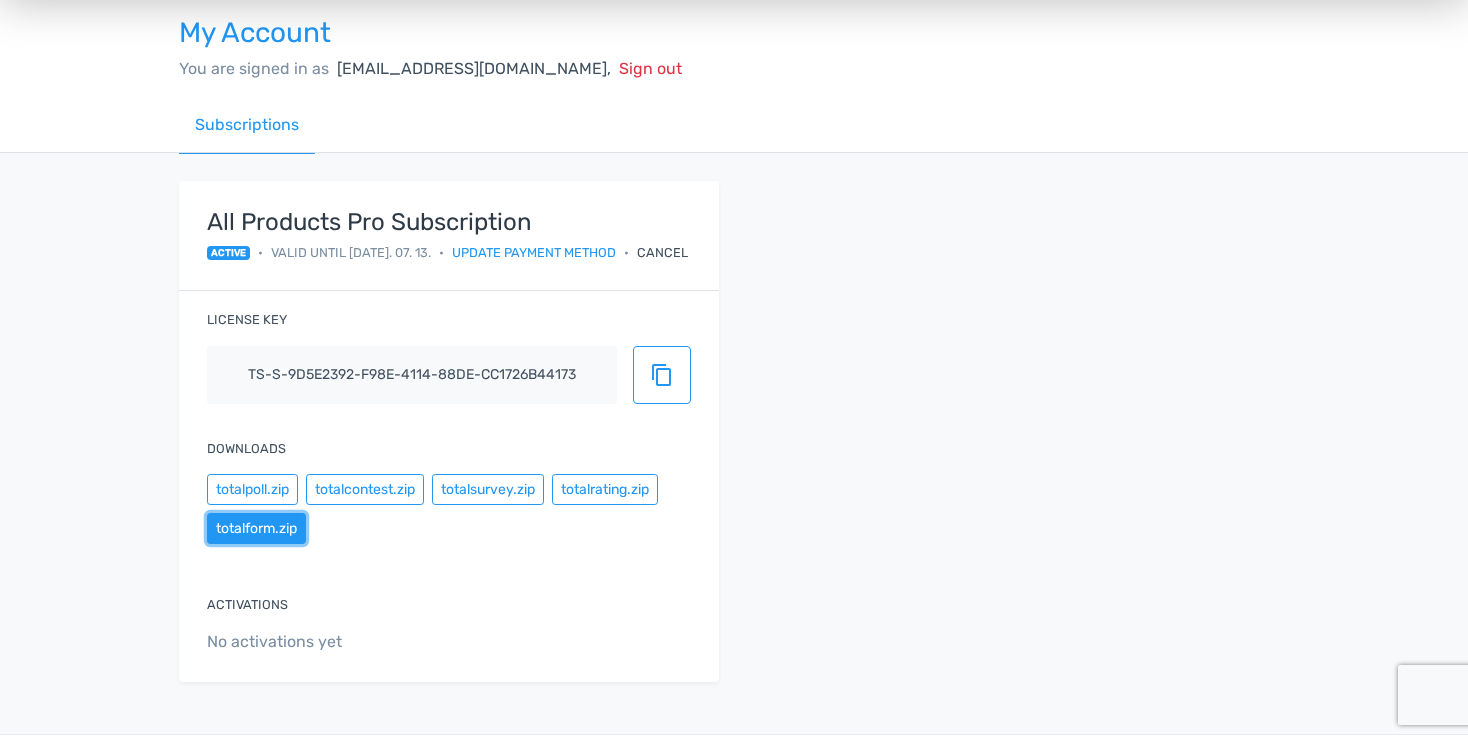click on "totalform.zip" at bounding box center [256, 528] 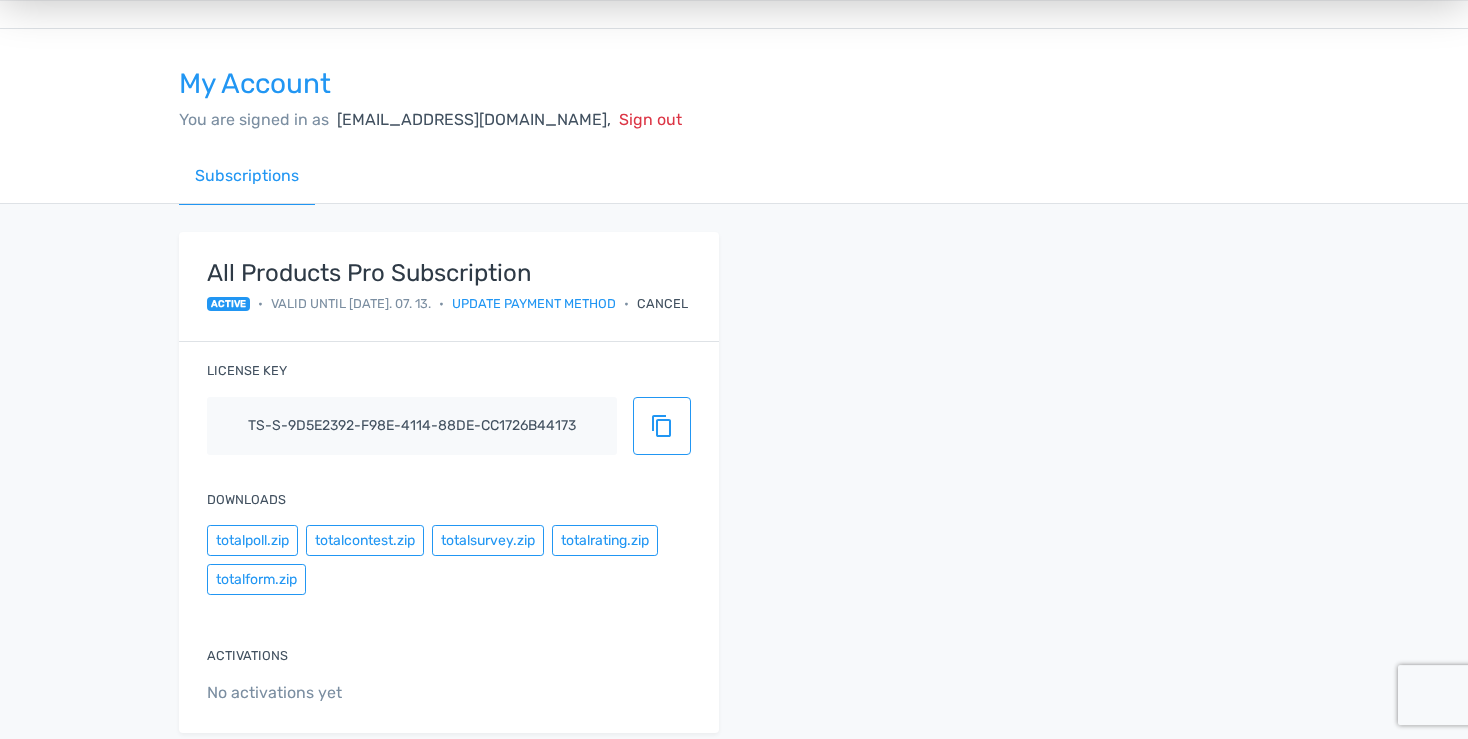 scroll, scrollTop: 0, scrollLeft: 0, axis: both 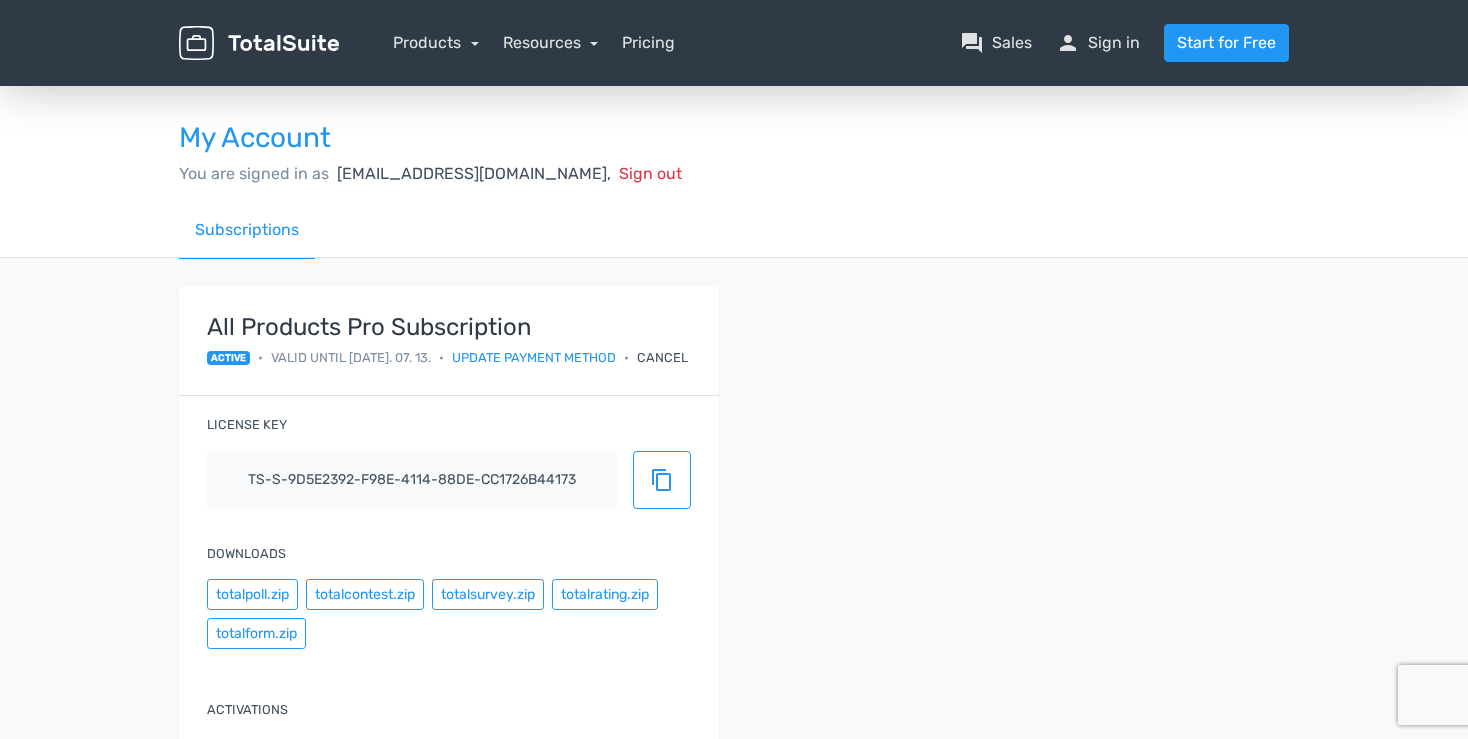 click on "All Products Pro Subscription
active
•
Valid until 2026. 07. 13.
•   Update payment method   •
Cancel
License
key   ts-s-9d5e2392-f98e-4114-88de-cc1726b44173   content_copy   Downloads   totalpoll.zip
totalcontest.zip
totalsurvey.zip
totalrating.zip
totalform.zip
Activations   No activations
yet" at bounding box center (734, 548) 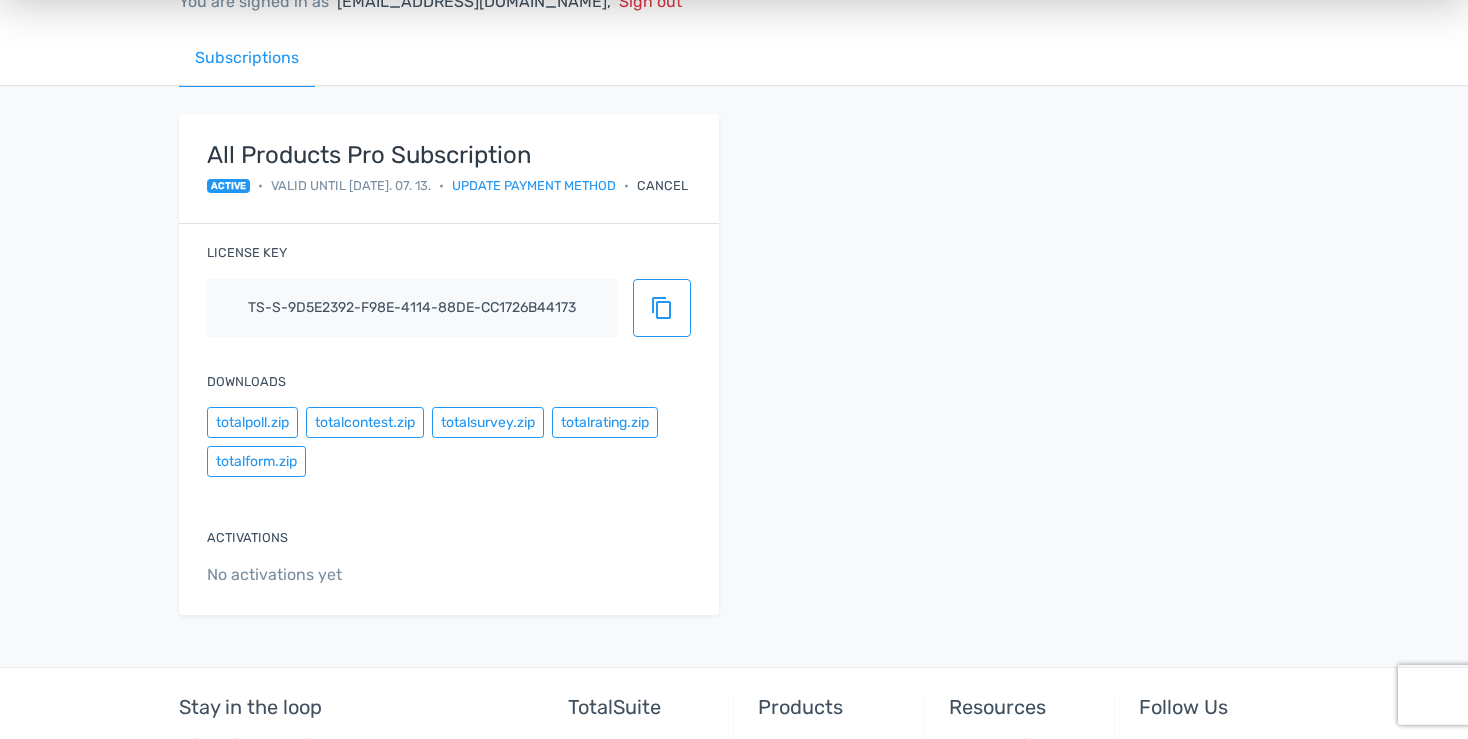 scroll, scrollTop: 211, scrollLeft: 0, axis: vertical 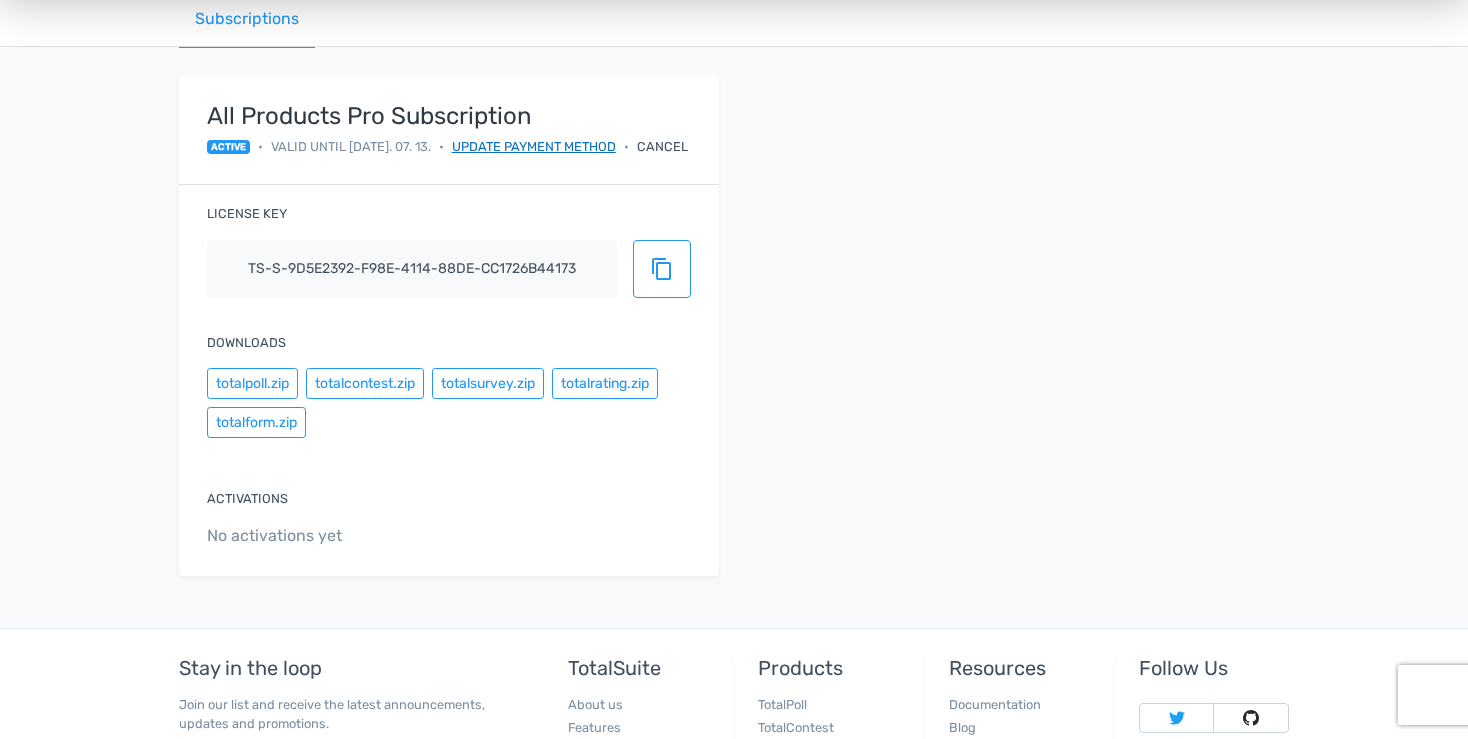 click on "Update payment method" at bounding box center [534, 146] 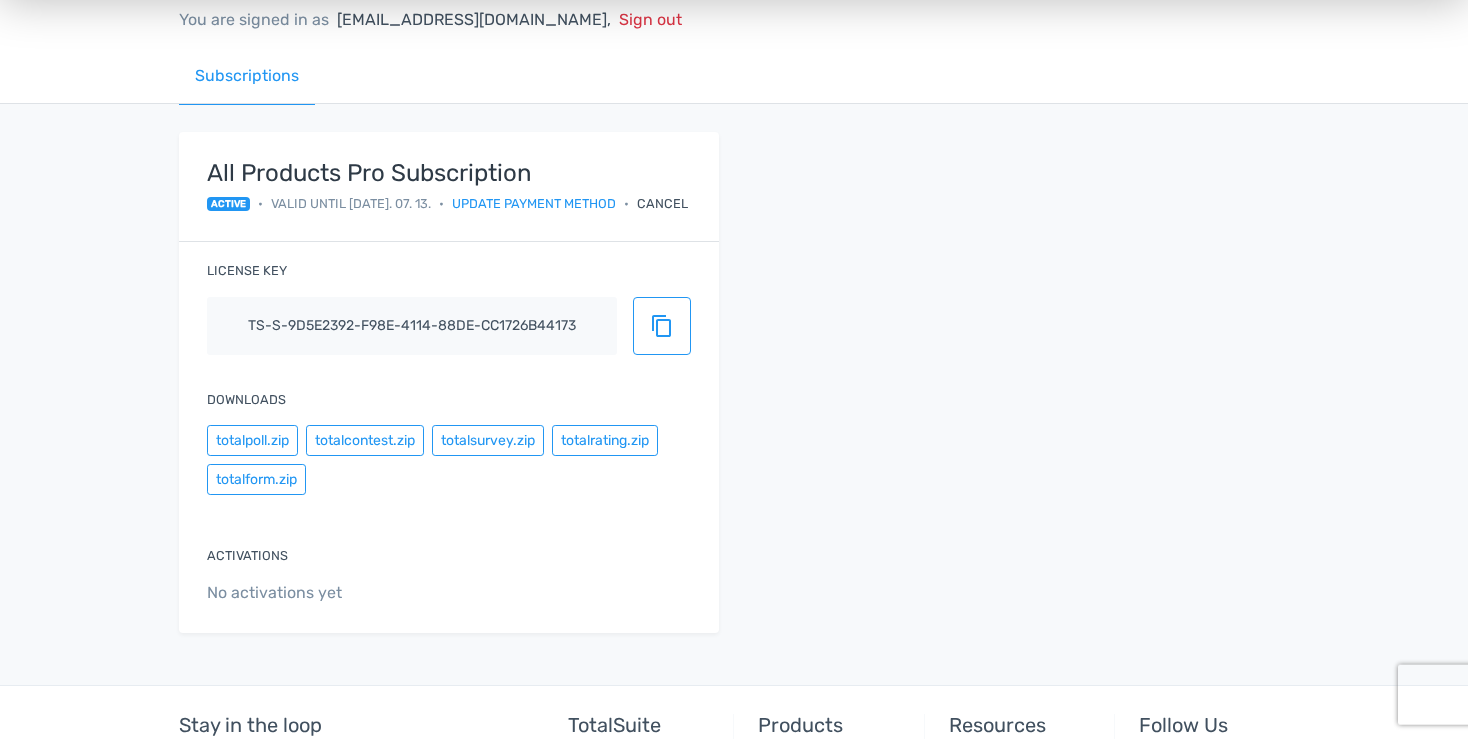 scroll, scrollTop: 105, scrollLeft: 0, axis: vertical 